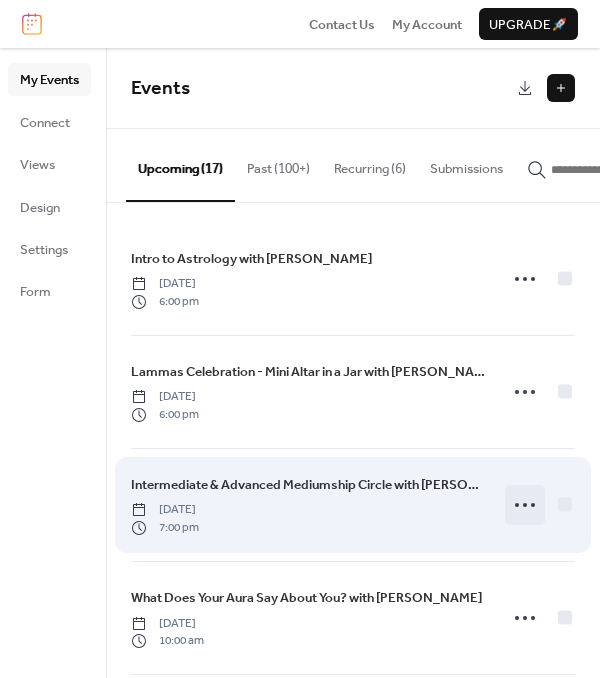 click 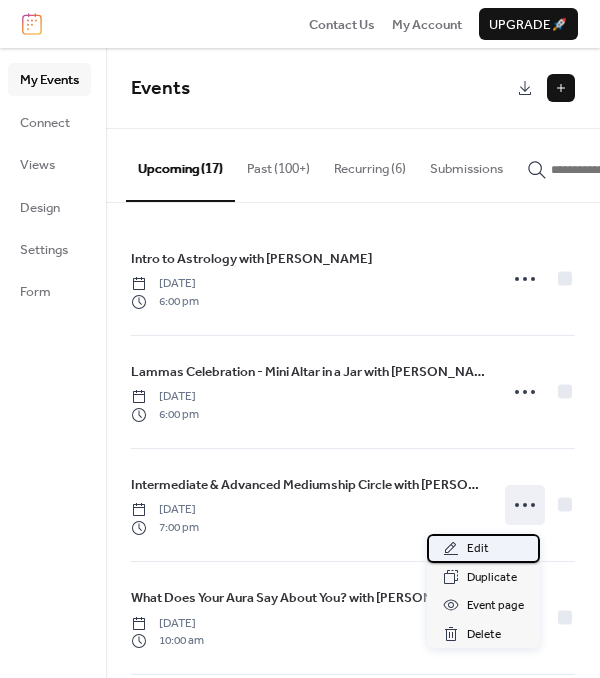 click on "Edit" at bounding box center [478, 549] 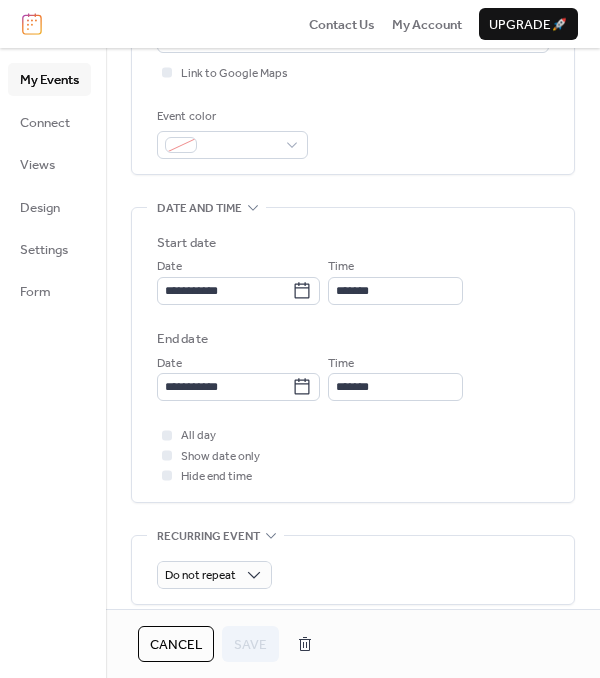 scroll, scrollTop: 500, scrollLeft: 0, axis: vertical 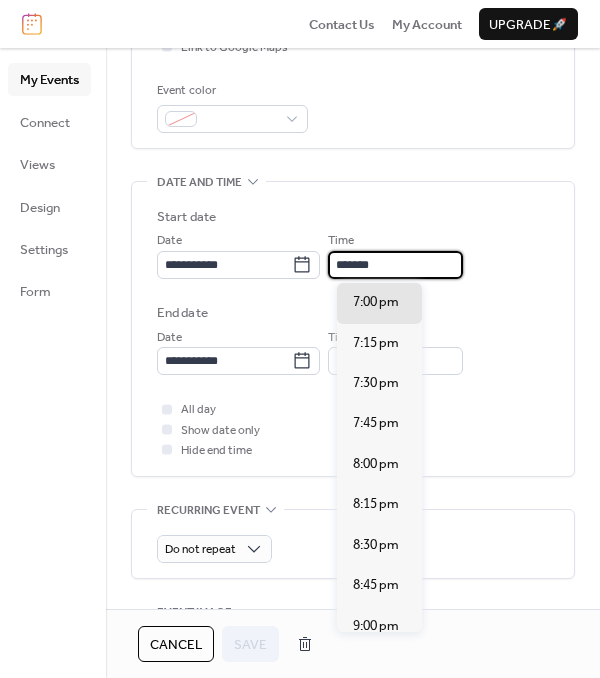 click on "*******" at bounding box center [395, 265] 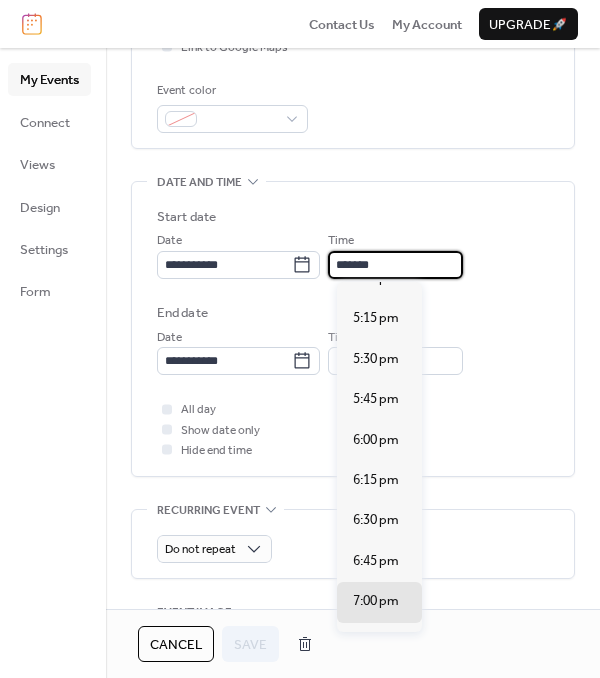 scroll, scrollTop: 2770, scrollLeft: 0, axis: vertical 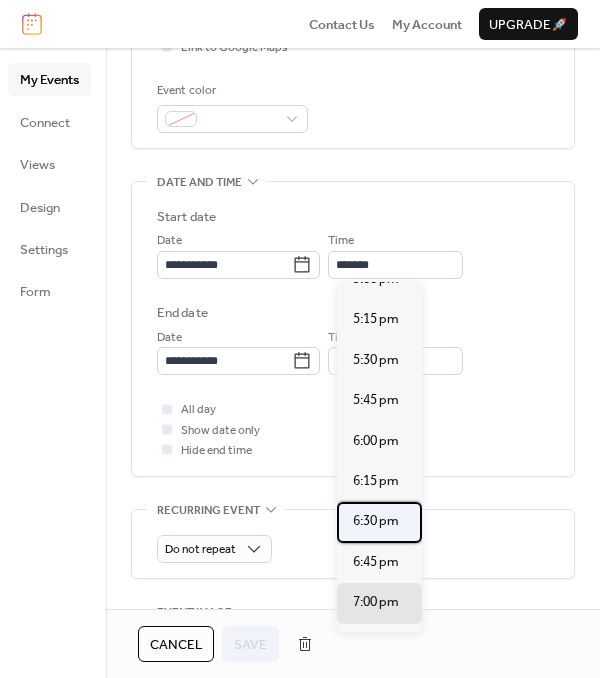 click on "6:30 pm" at bounding box center [376, 521] 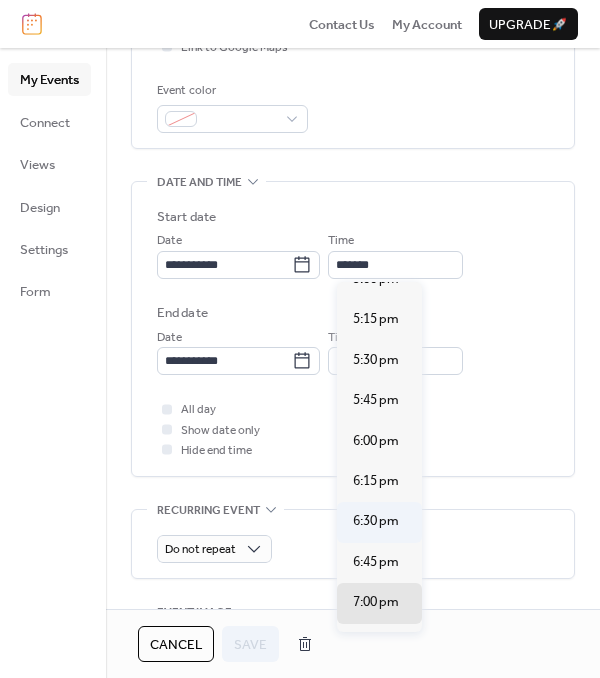 type on "*******" 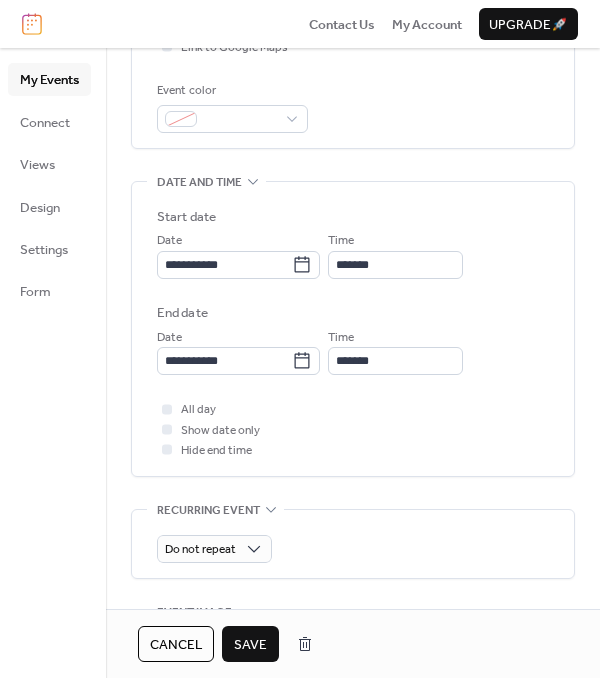 click on "Save" at bounding box center (250, 645) 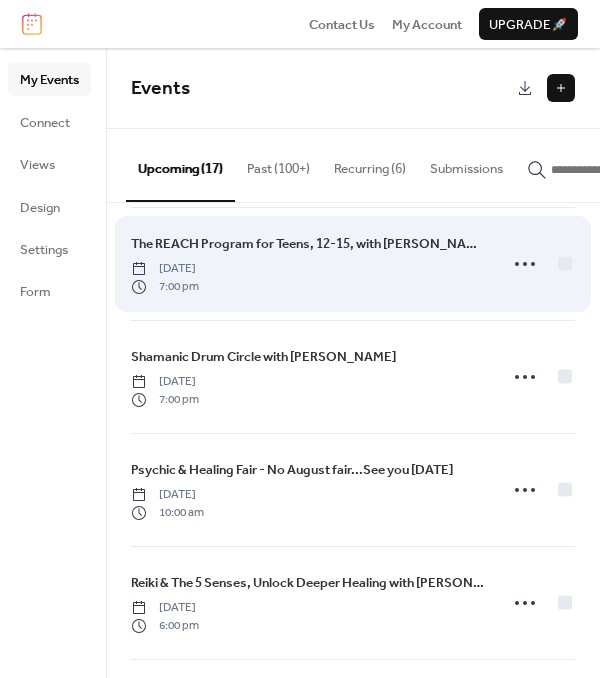 scroll, scrollTop: 700, scrollLeft: 0, axis: vertical 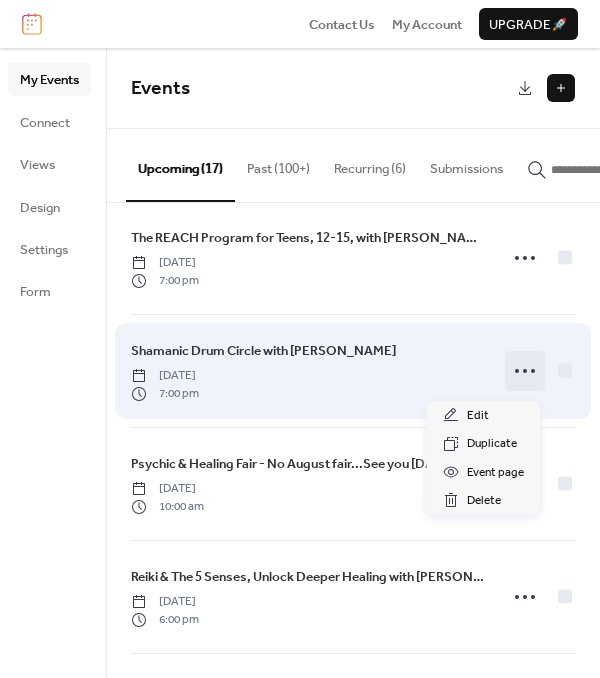 click 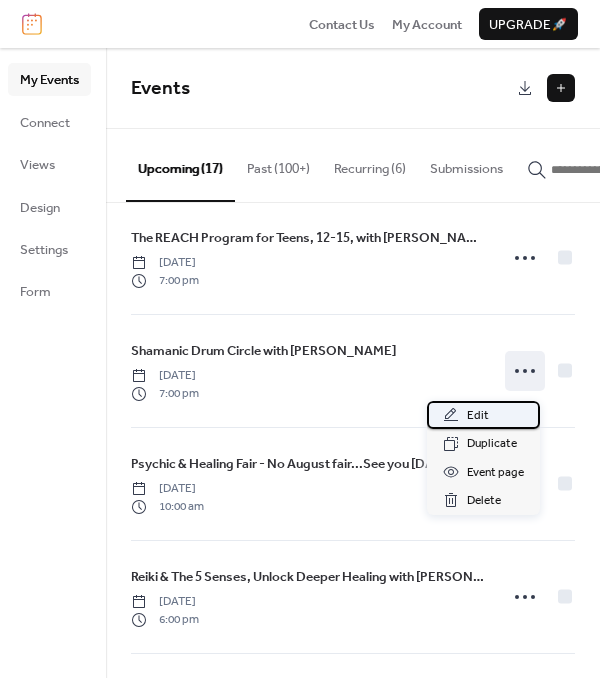 click on "Edit" at bounding box center (478, 416) 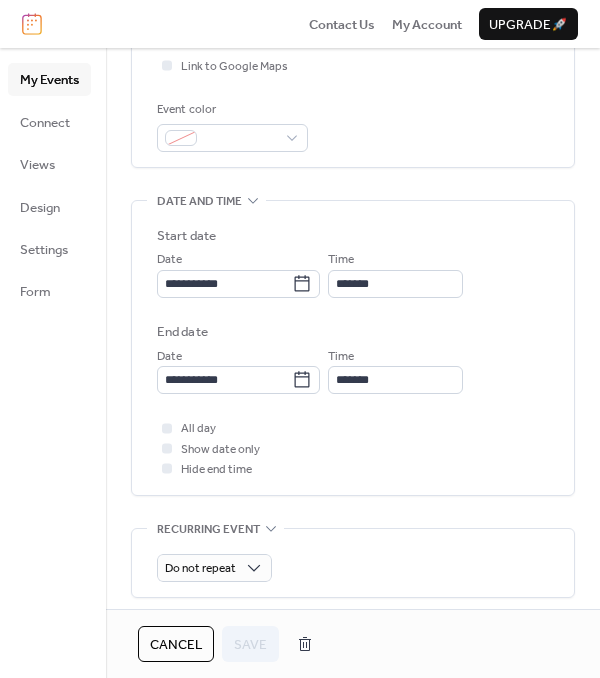scroll, scrollTop: 500, scrollLeft: 0, axis: vertical 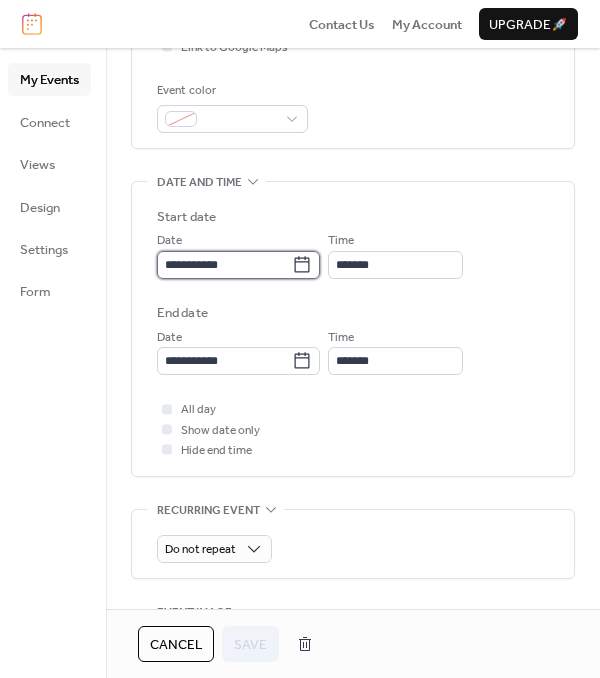 click on "**********" at bounding box center [224, 265] 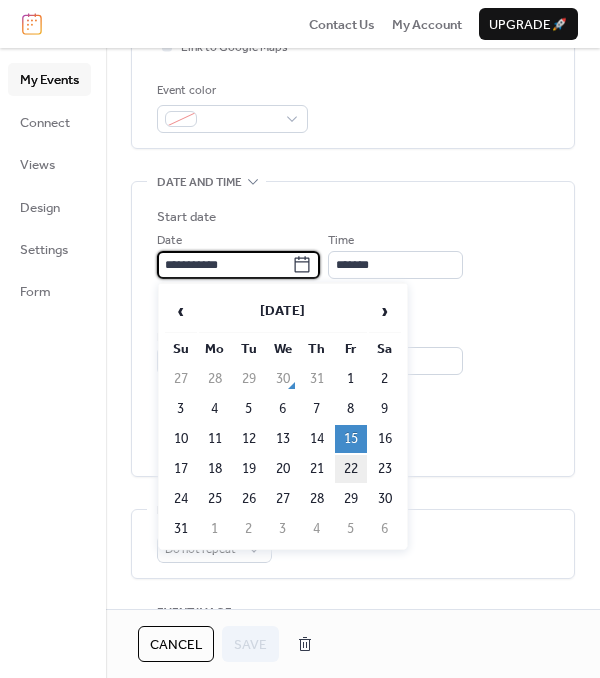 click on "22" at bounding box center [351, 469] 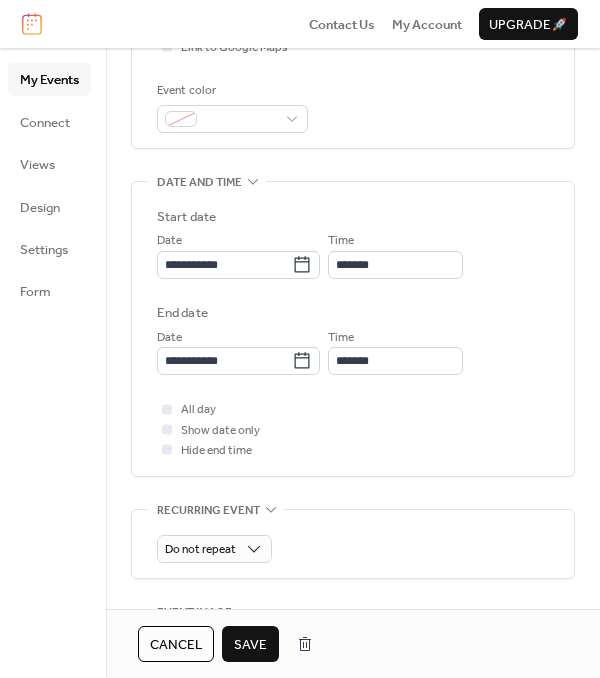 click on "Save" at bounding box center (250, 645) 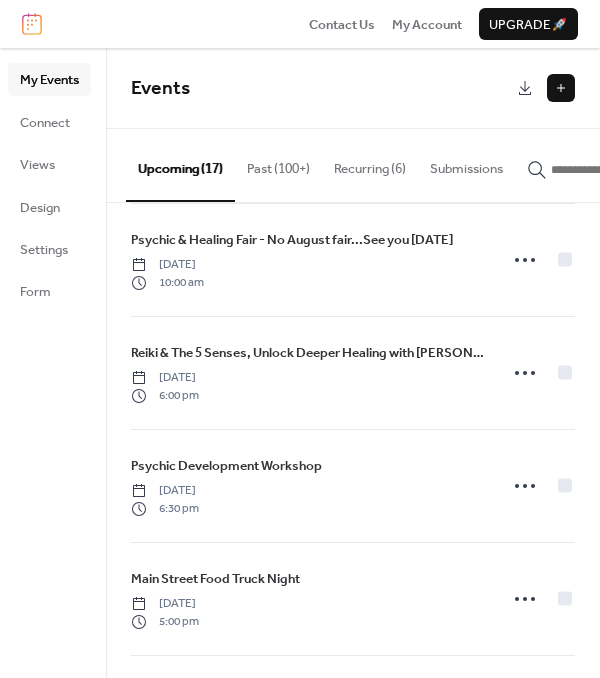 scroll, scrollTop: 900, scrollLeft: 0, axis: vertical 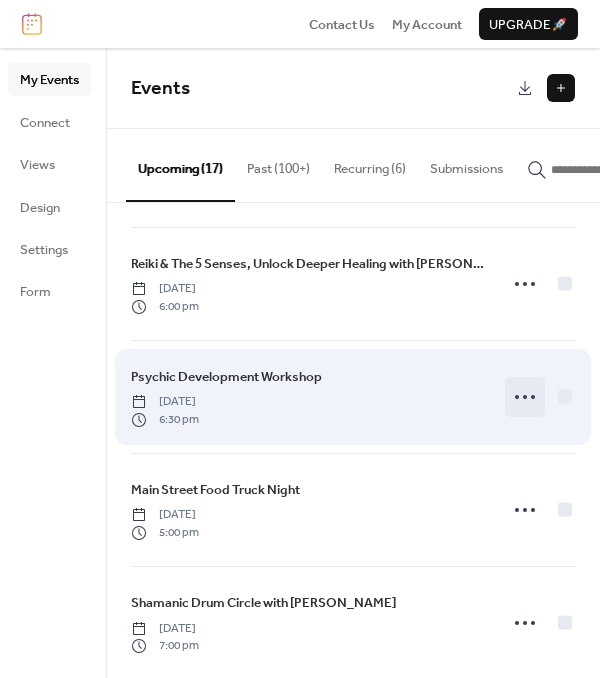 click 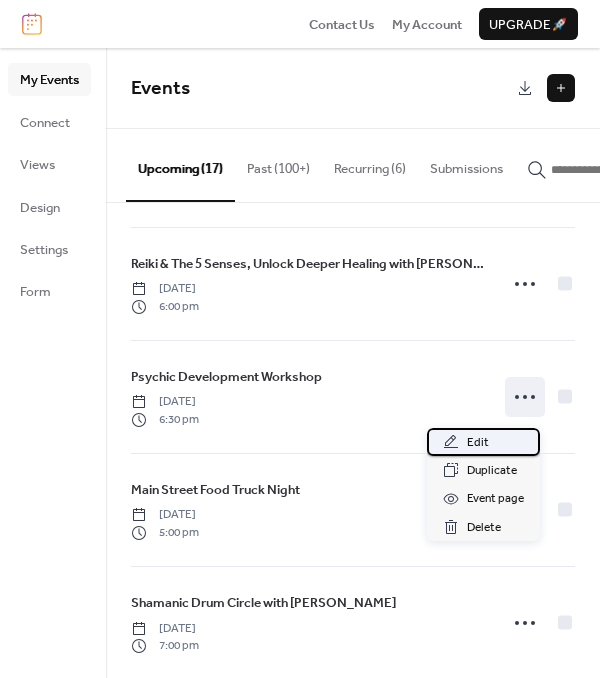 click on "Edit" at bounding box center (478, 443) 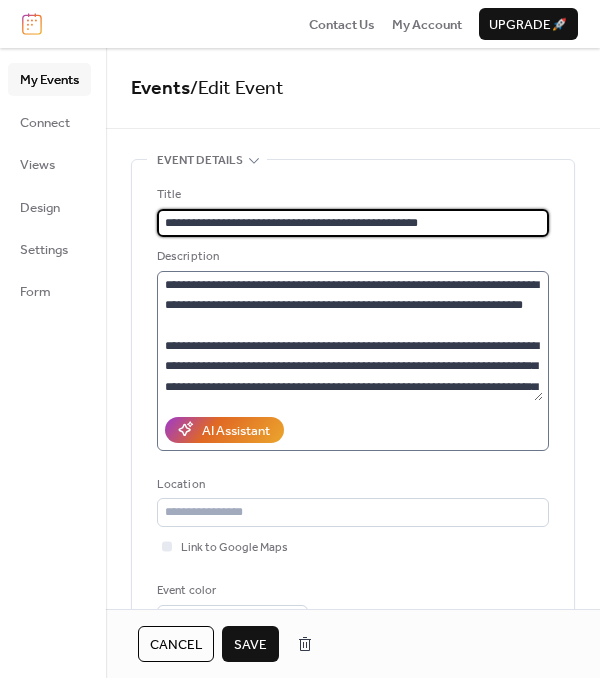 type on "**********" 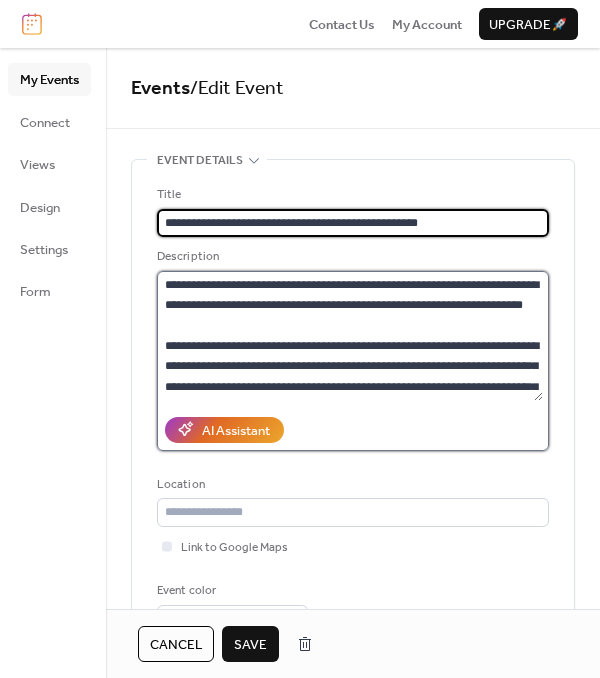 click on "**********" at bounding box center [350, 336] 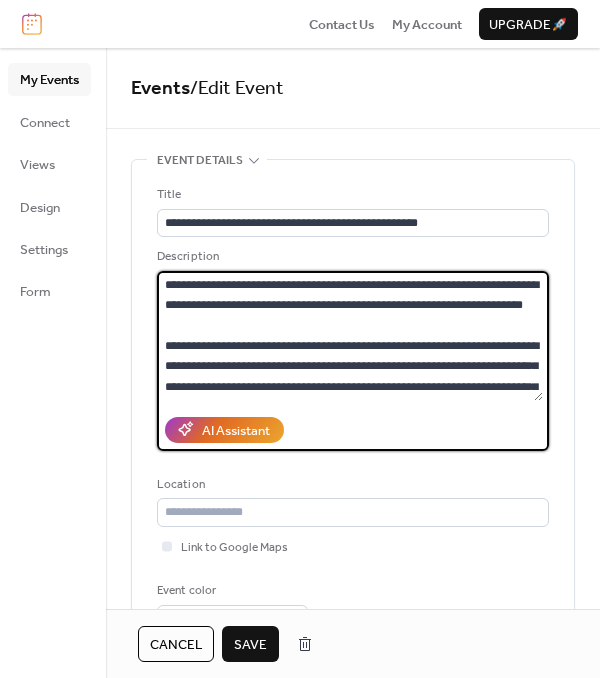 click on "**********" at bounding box center (350, 336) 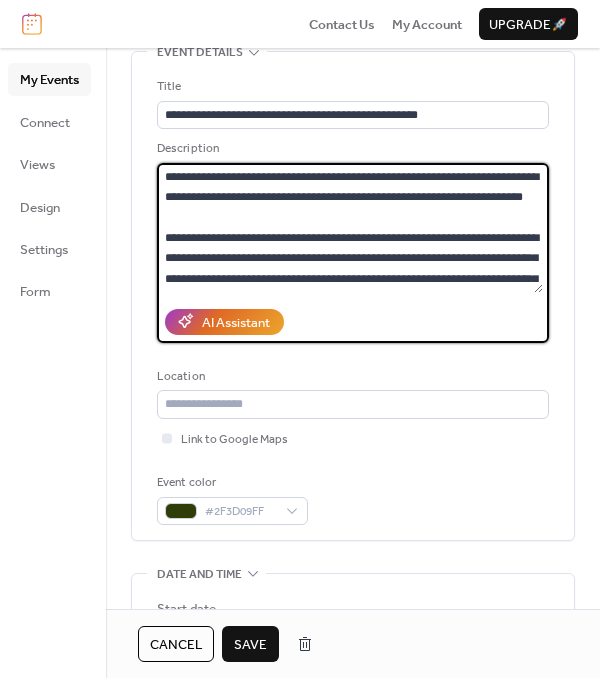 scroll, scrollTop: 0, scrollLeft: 0, axis: both 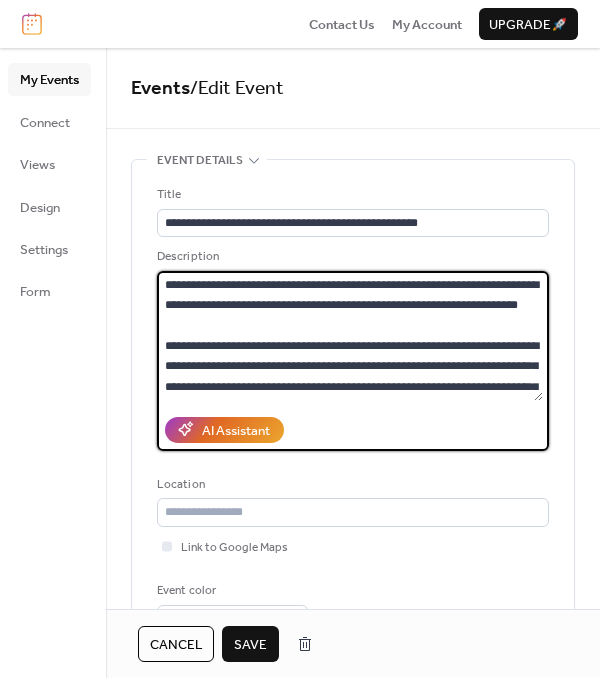 type on "**********" 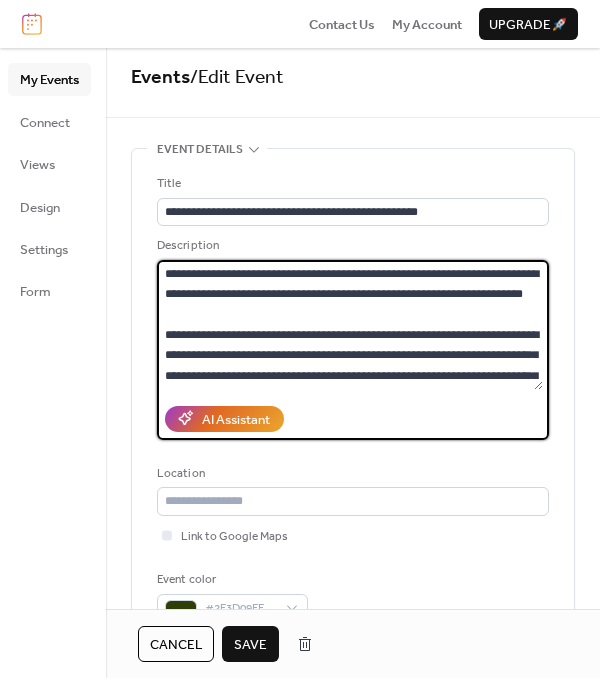 scroll, scrollTop: 0, scrollLeft: 0, axis: both 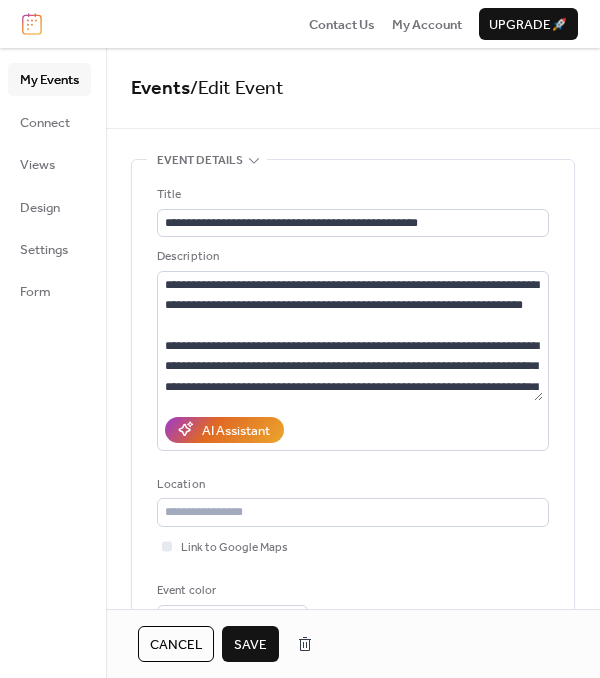 click on "Save" at bounding box center (250, 645) 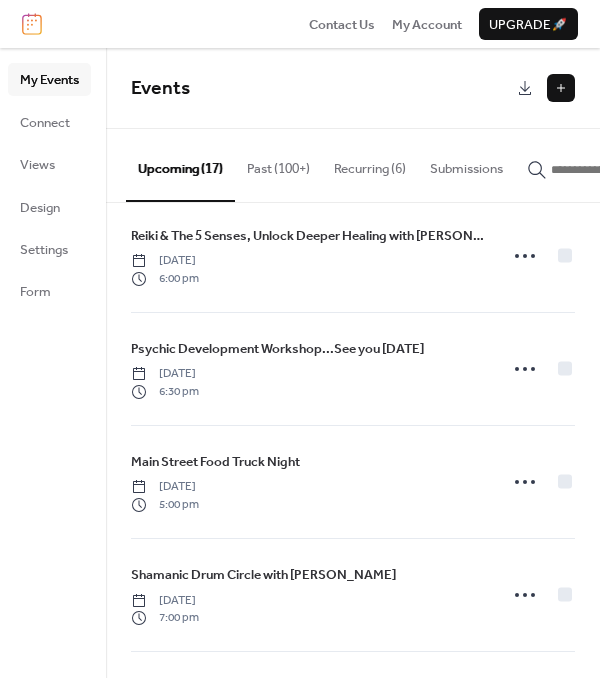 scroll, scrollTop: 1100, scrollLeft: 0, axis: vertical 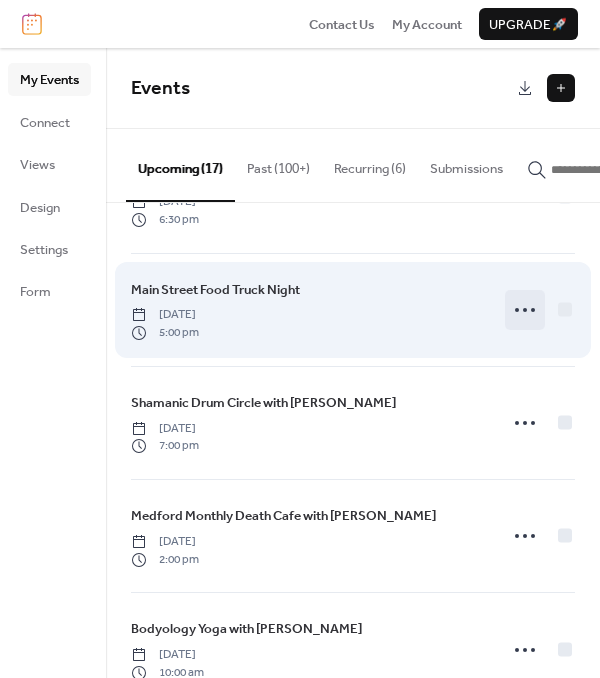 click 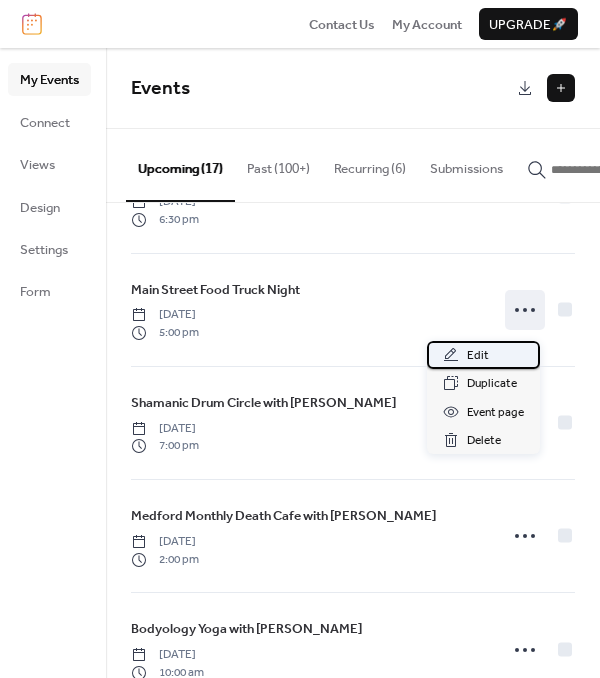 click on "Edit" at bounding box center [478, 356] 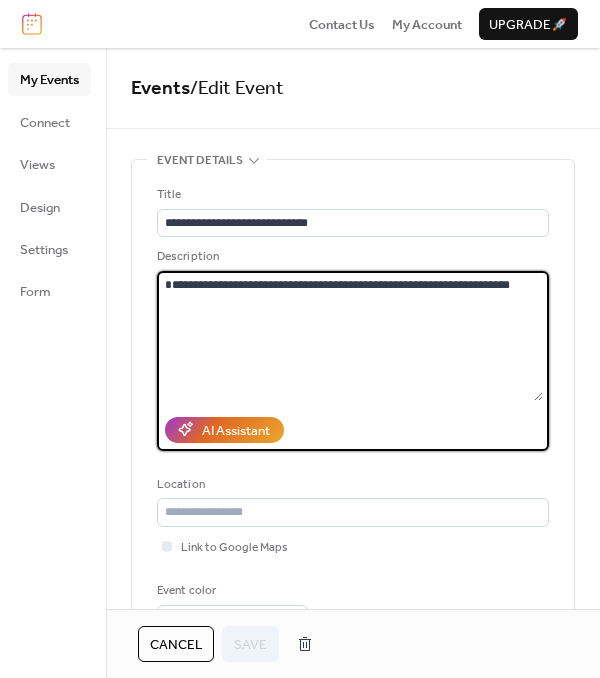 click on "**********" at bounding box center [350, 336] 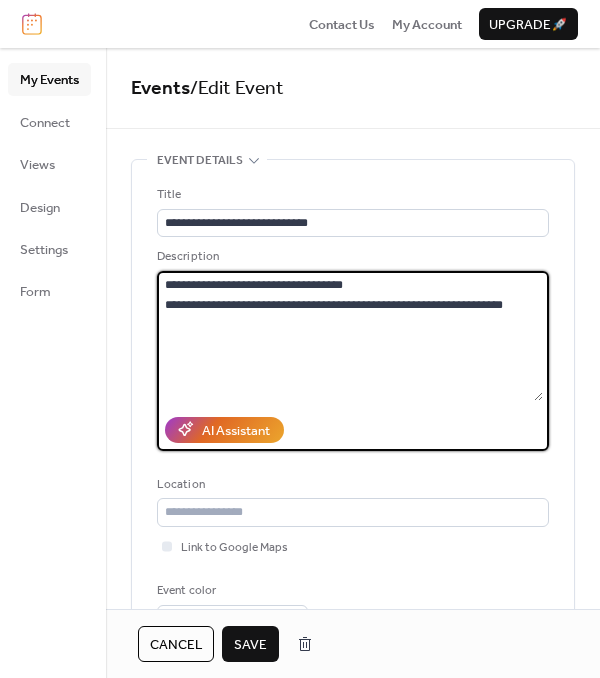 type on "**********" 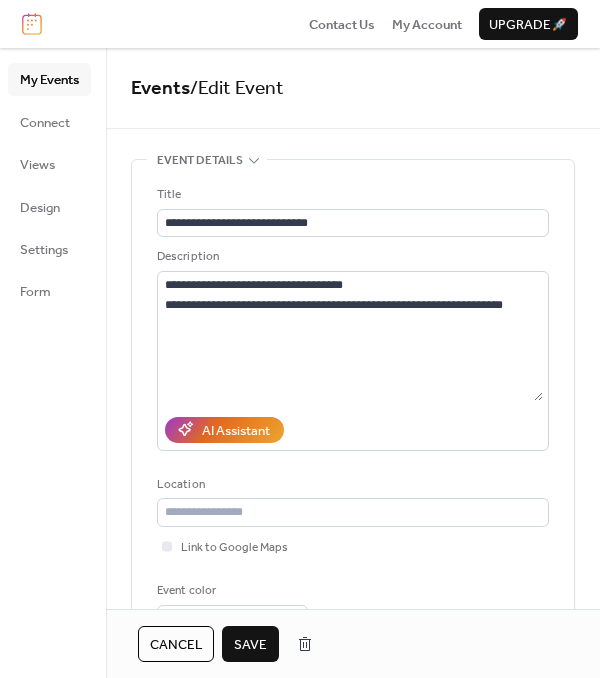 click on "Save" at bounding box center [250, 645] 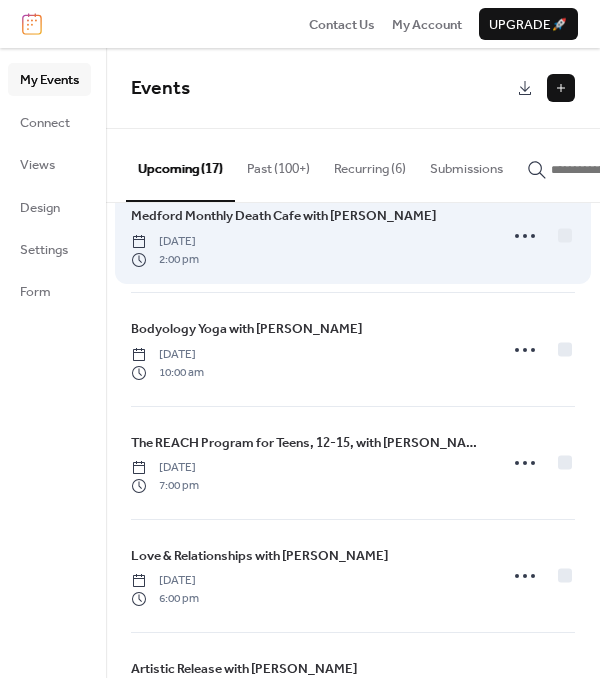 scroll, scrollTop: 1495, scrollLeft: 0, axis: vertical 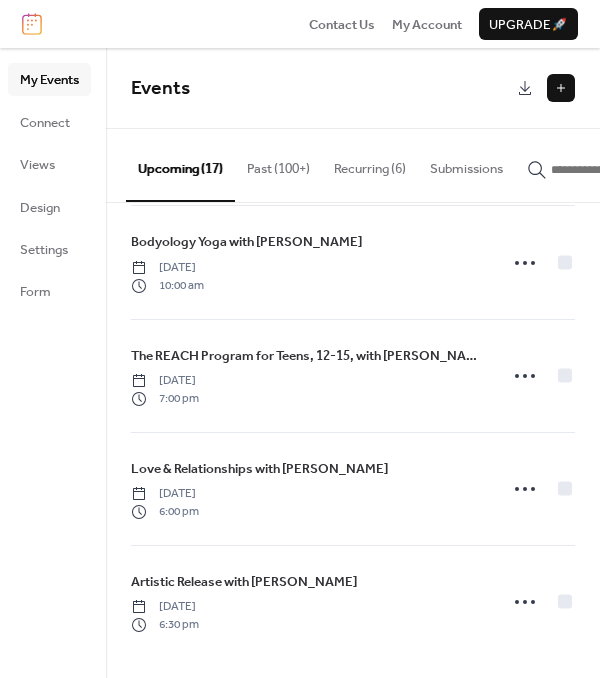 click on "Past (100+)" at bounding box center (278, 164) 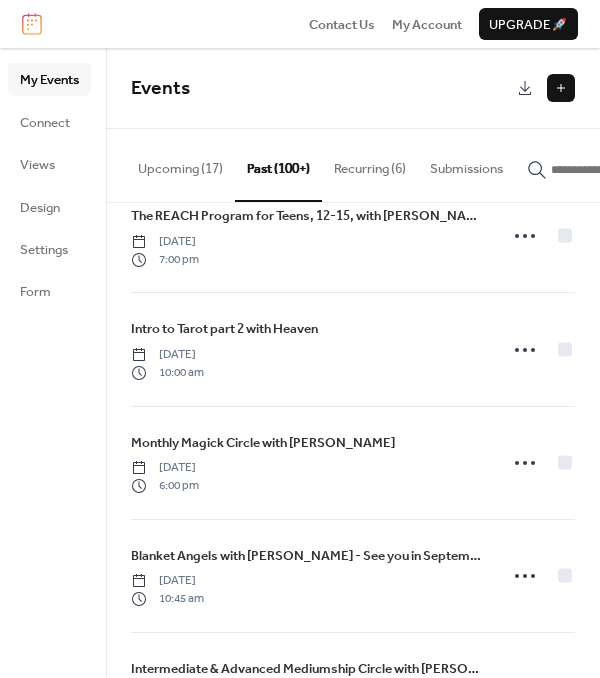 scroll, scrollTop: 1500, scrollLeft: 0, axis: vertical 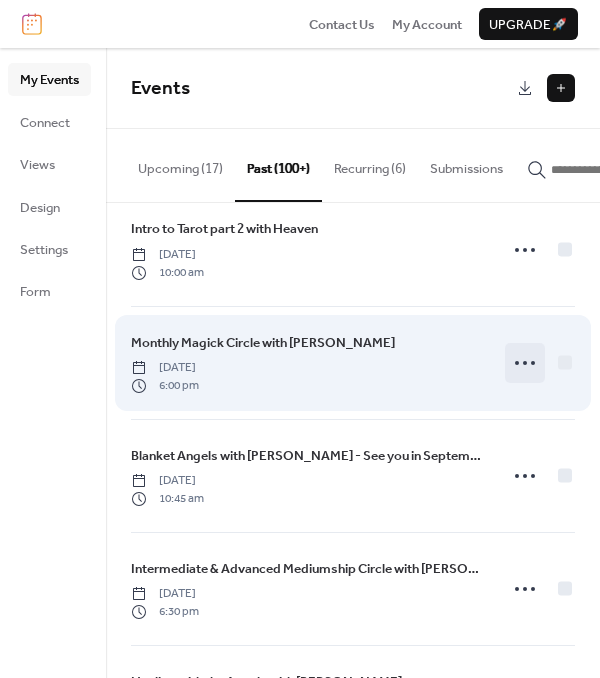 click 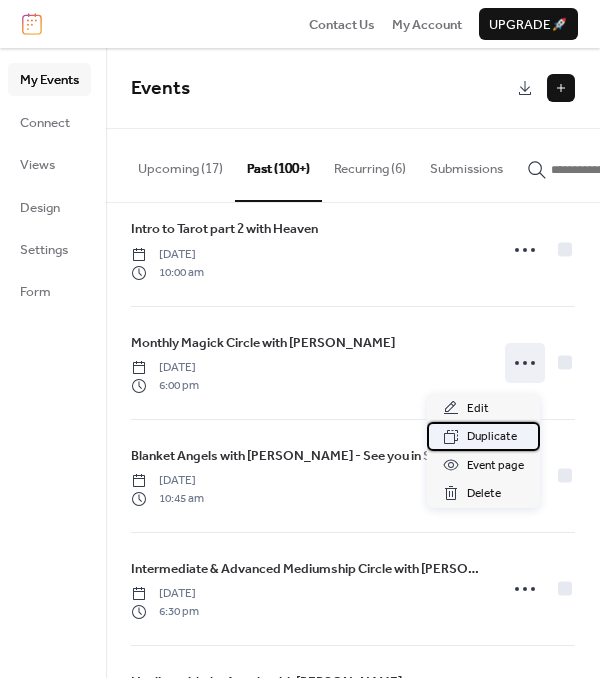 click on "Duplicate" at bounding box center (492, 437) 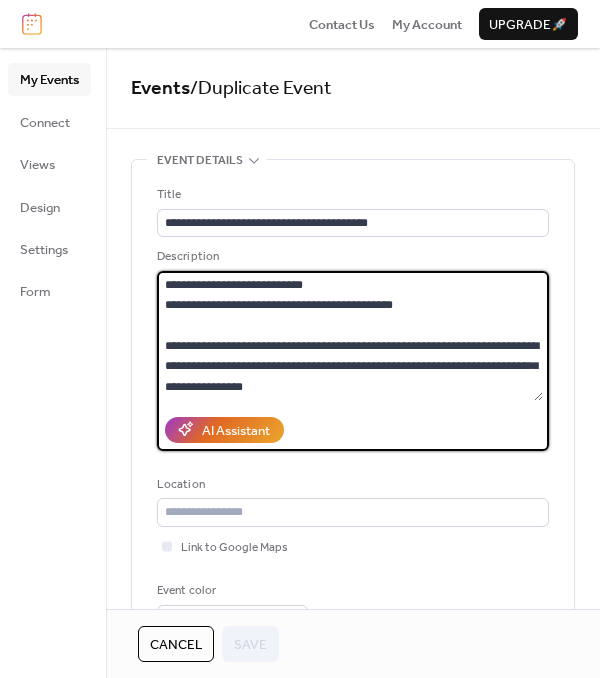 drag, startPoint x: 165, startPoint y: 302, endPoint x: 448, endPoint y: 303, distance: 283.00177 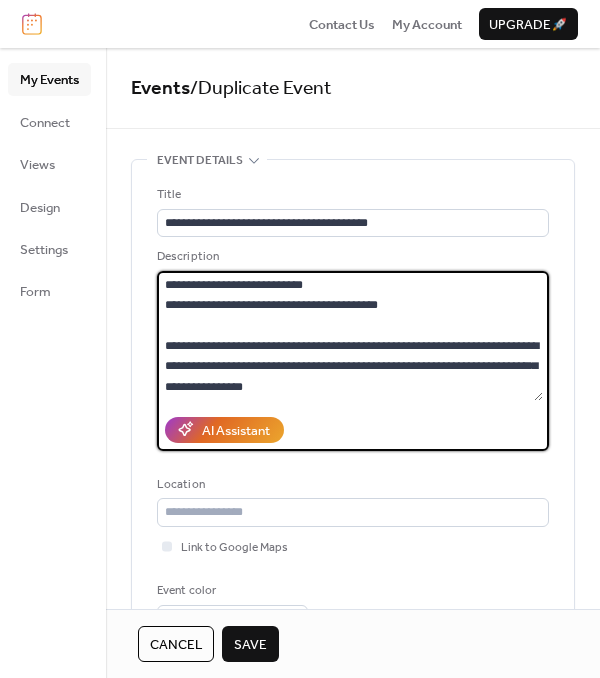 drag, startPoint x: 163, startPoint y: 344, endPoint x: 295, endPoint y: 381, distance: 137.08757 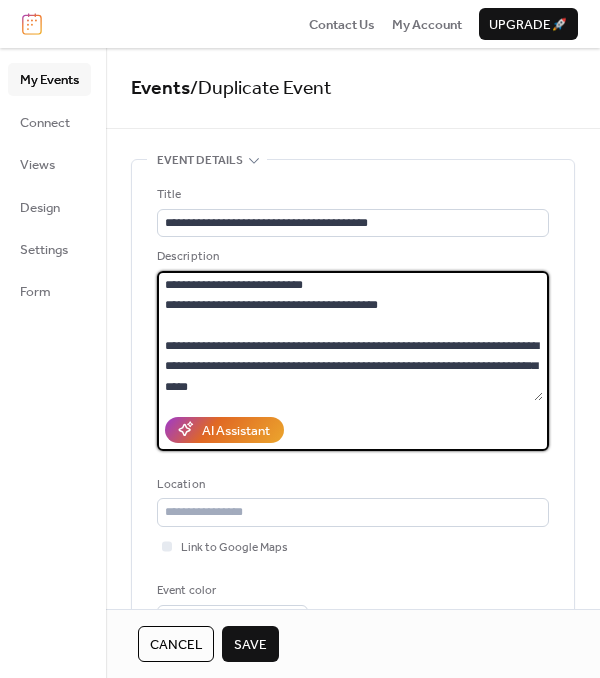 click on "**********" at bounding box center (350, 336) 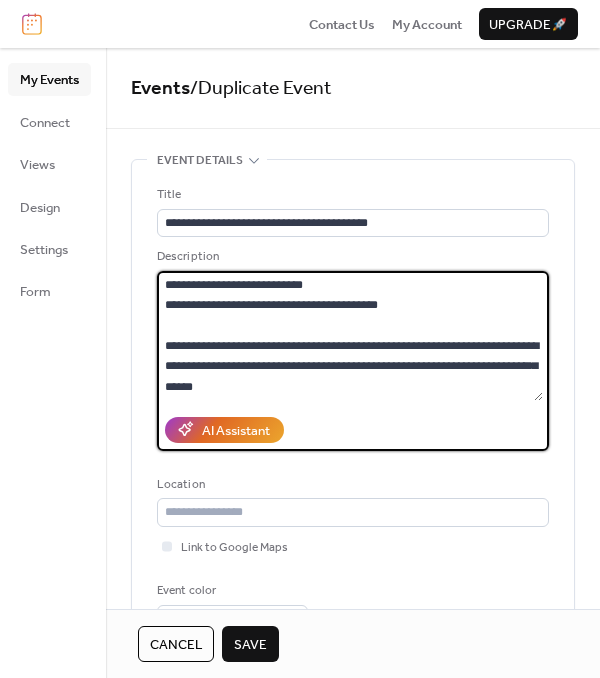 click on "**********" at bounding box center (350, 336) 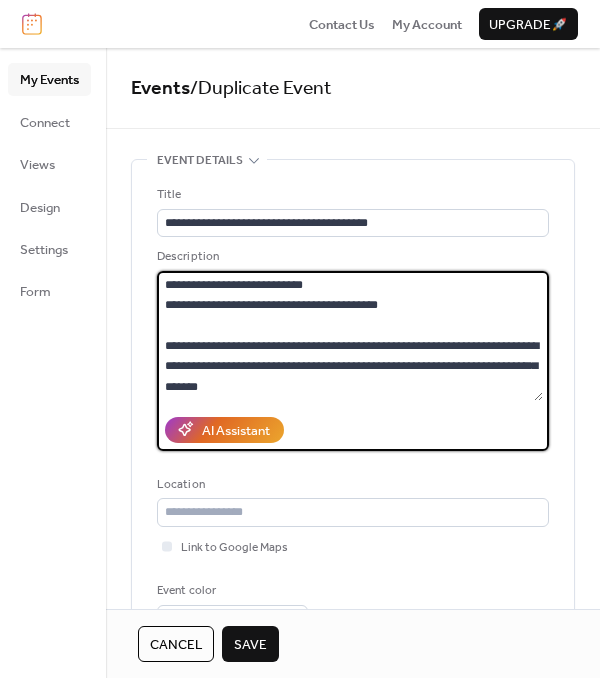 click on "**********" at bounding box center (350, 336) 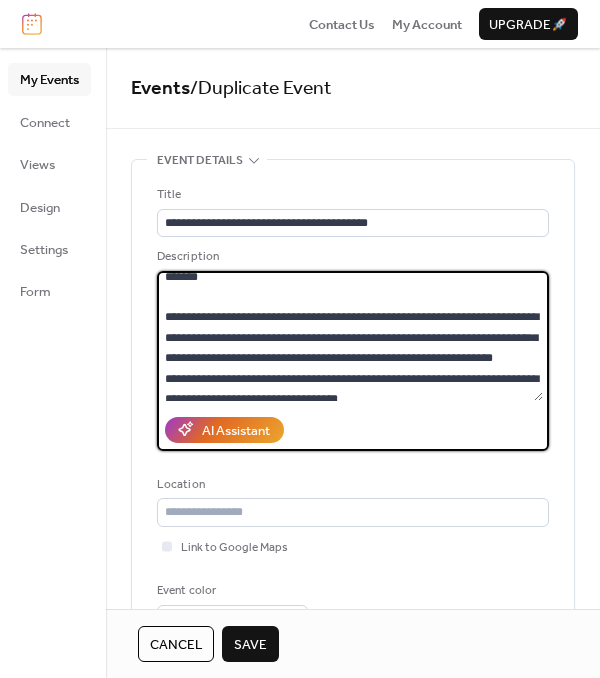scroll, scrollTop: 100, scrollLeft: 0, axis: vertical 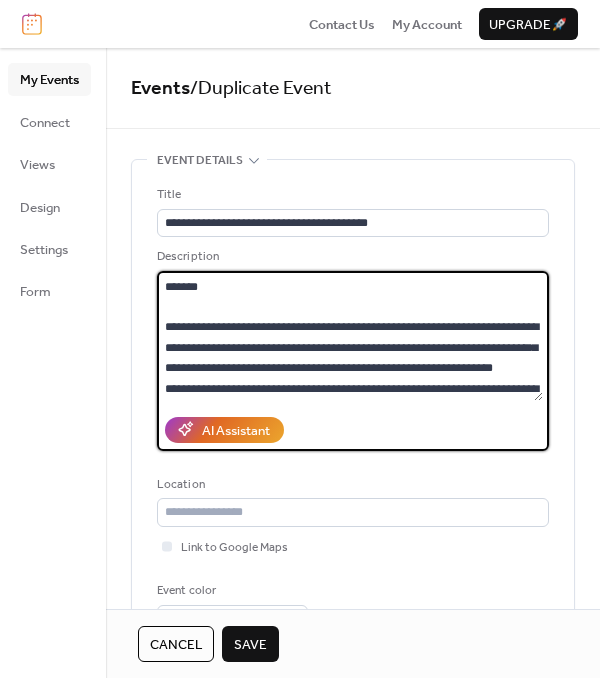 click at bounding box center (350, 336) 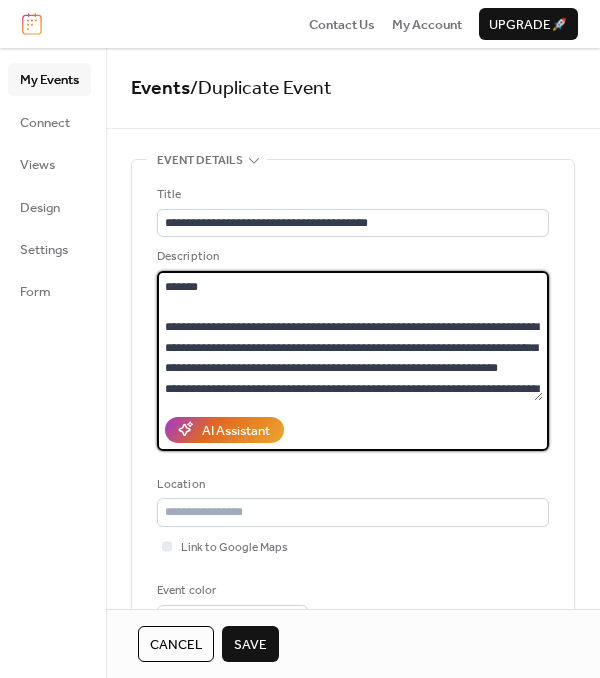 click at bounding box center (350, 336) 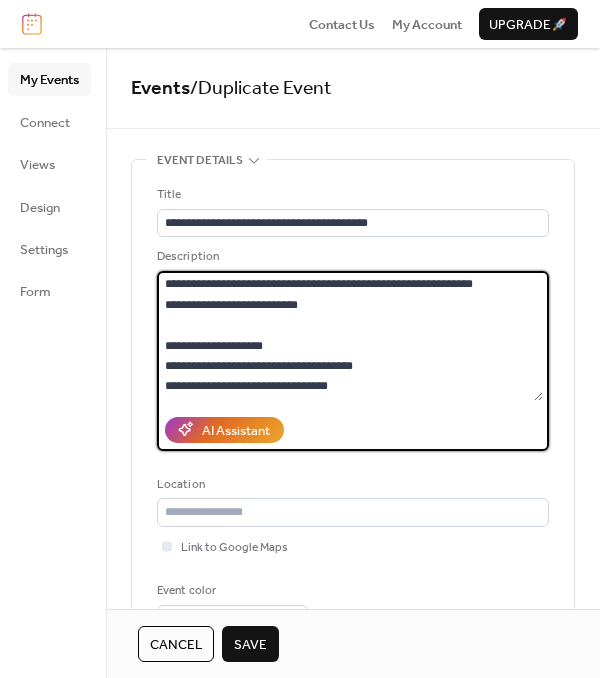 scroll, scrollTop: 600, scrollLeft: 0, axis: vertical 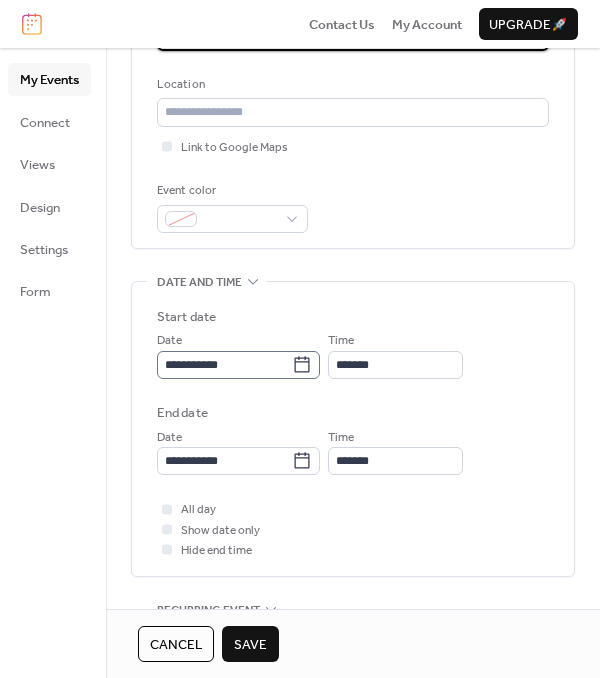 type on "**********" 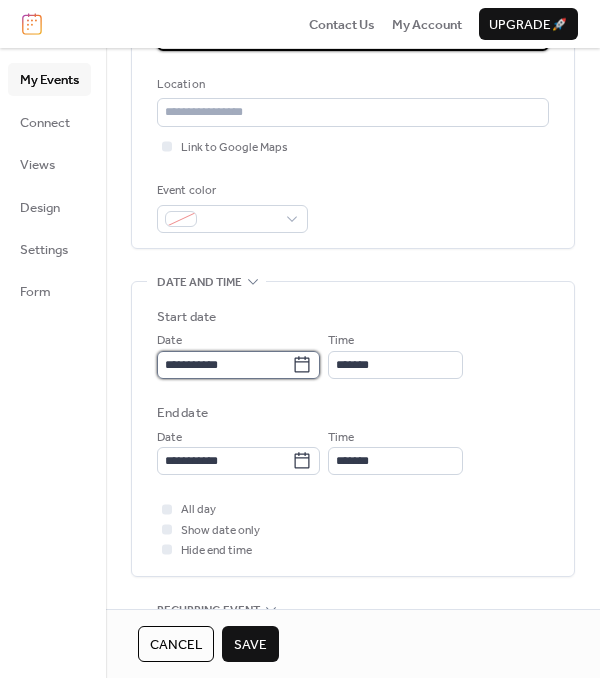 click on "**********" at bounding box center (224, 365) 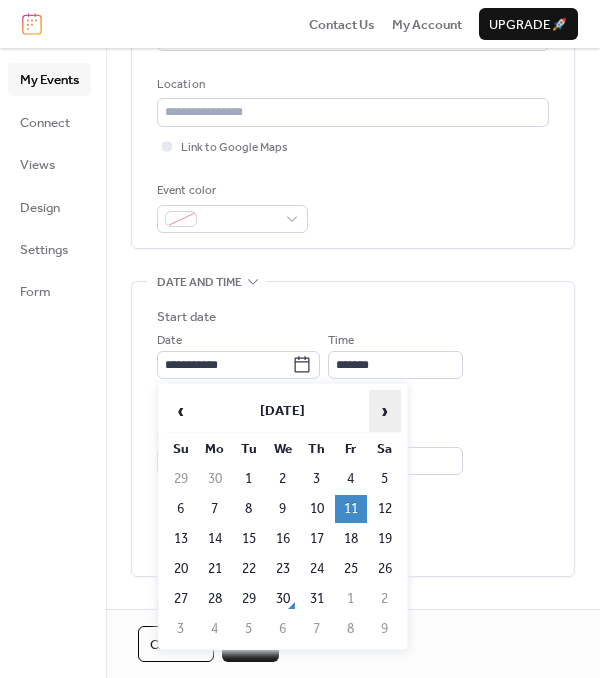 click on "›" at bounding box center [385, 411] 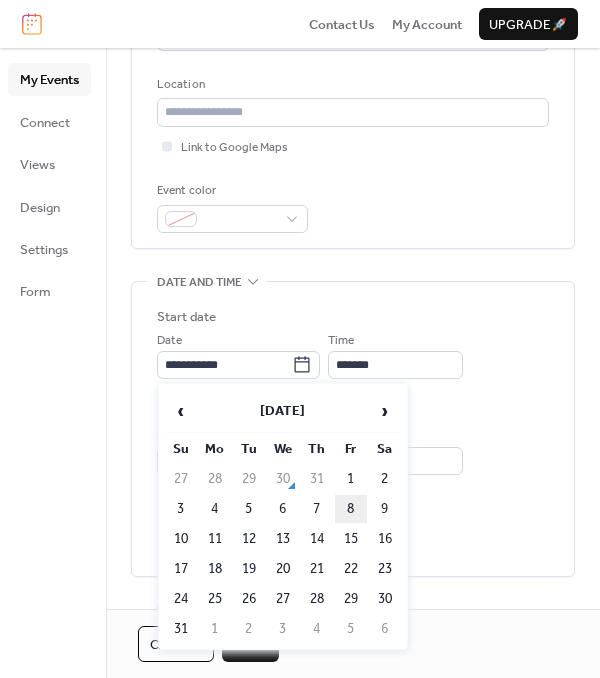 click on "8" at bounding box center (351, 509) 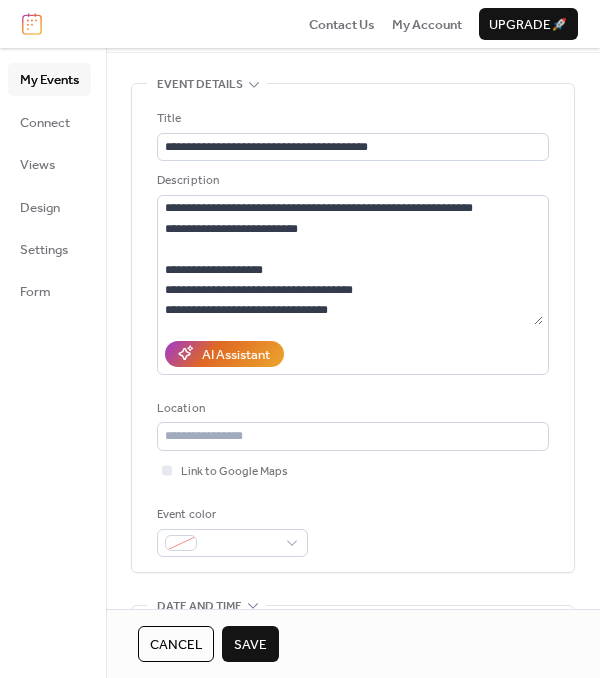 scroll, scrollTop: 0, scrollLeft: 0, axis: both 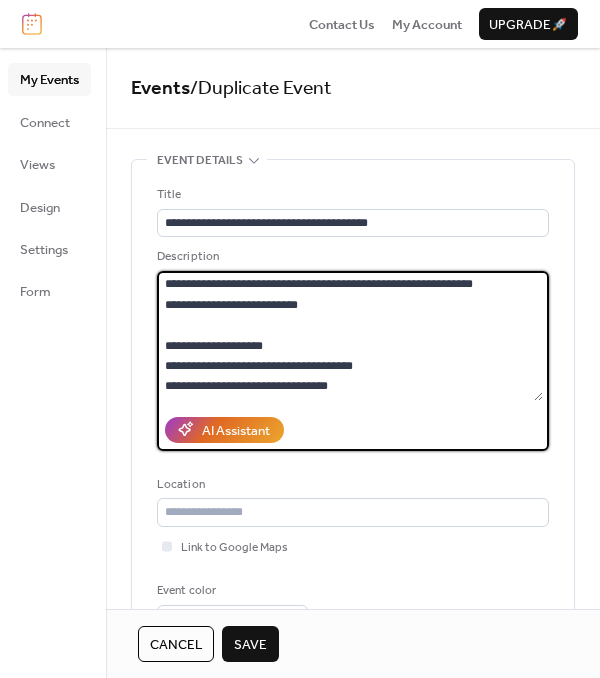 drag, startPoint x: 167, startPoint y: 325, endPoint x: 476, endPoint y: 299, distance: 310.09192 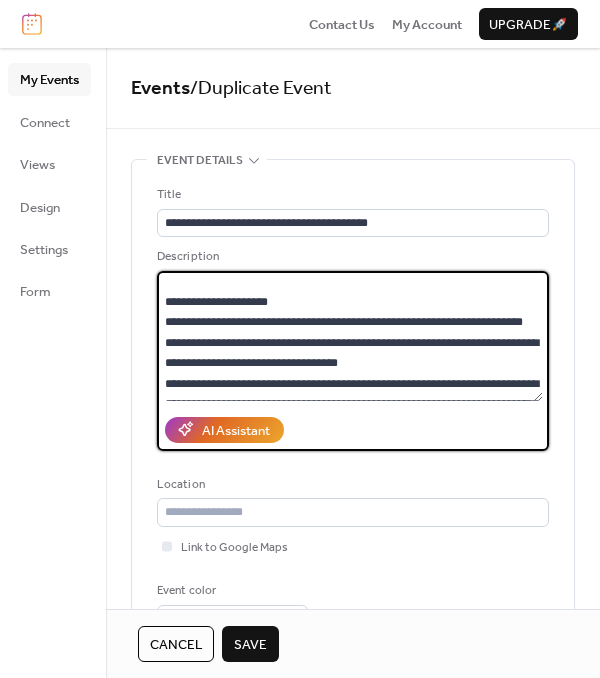 scroll, scrollTop: 352, scrollLeft: 0, axis: vertical 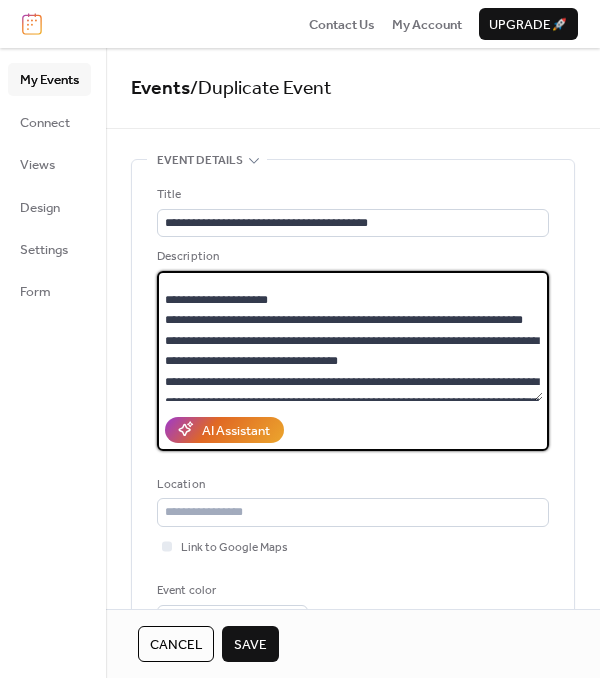 click at bounding box center (350, 336) 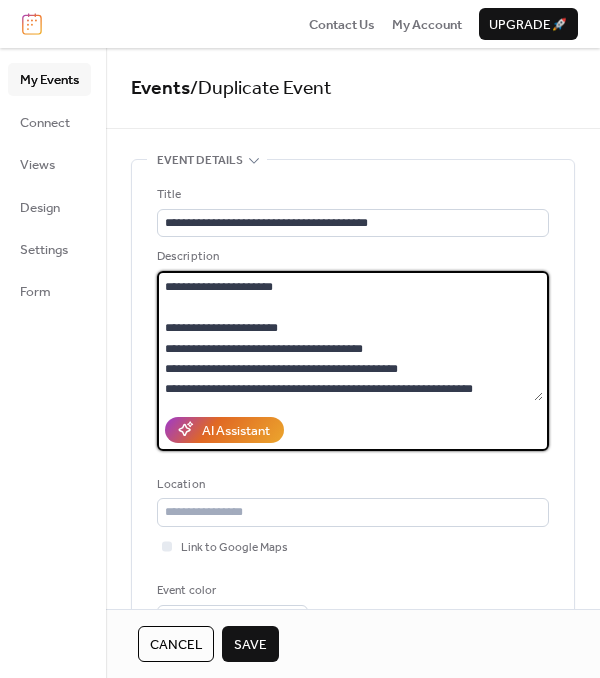 scroll, scrollTop: 652, scrollLeft: 0, axis: vertical 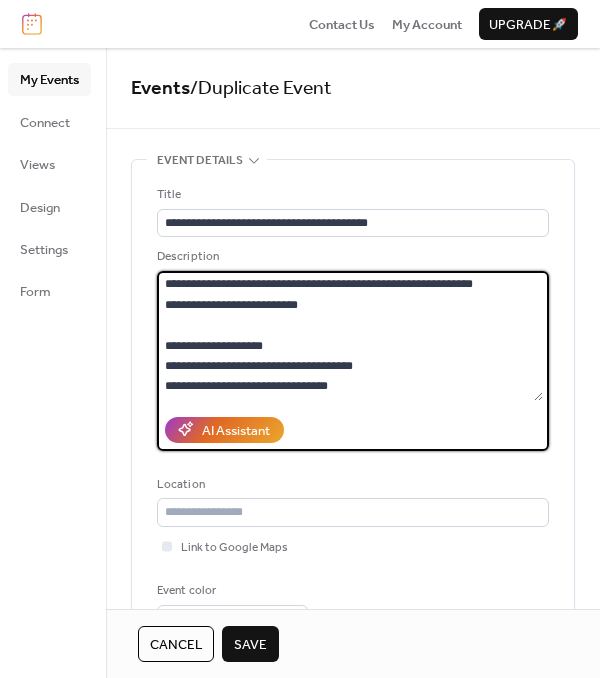 drag, startPoint x: 165, startPoint y: 378, endPoint x: 477, endPoint y: 368, distance: 312.16022 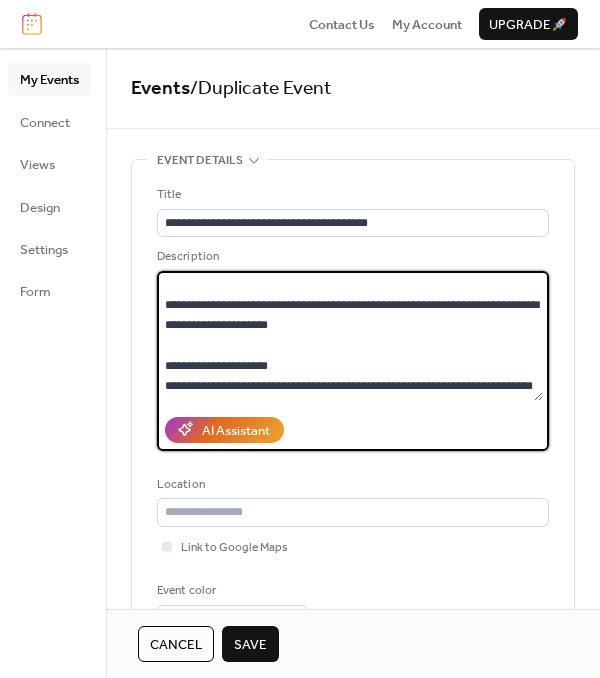 scroll, scrollTop: 367, scrollLeft: 0, axis: vertical 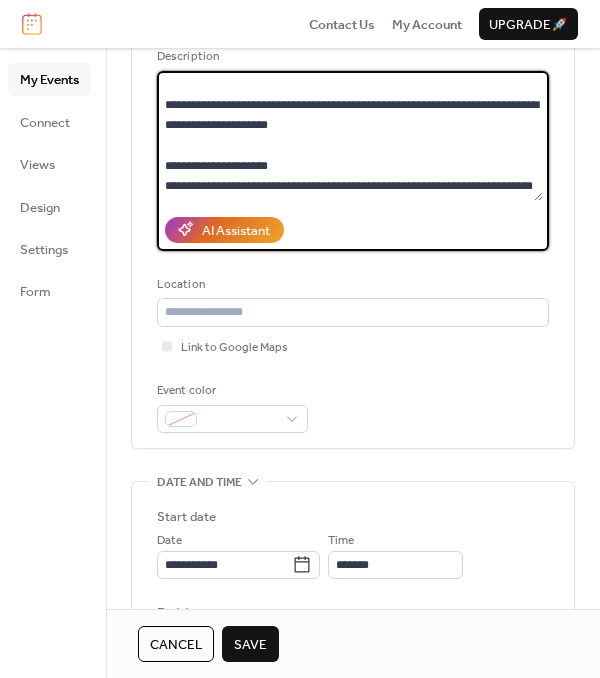type on "**********" 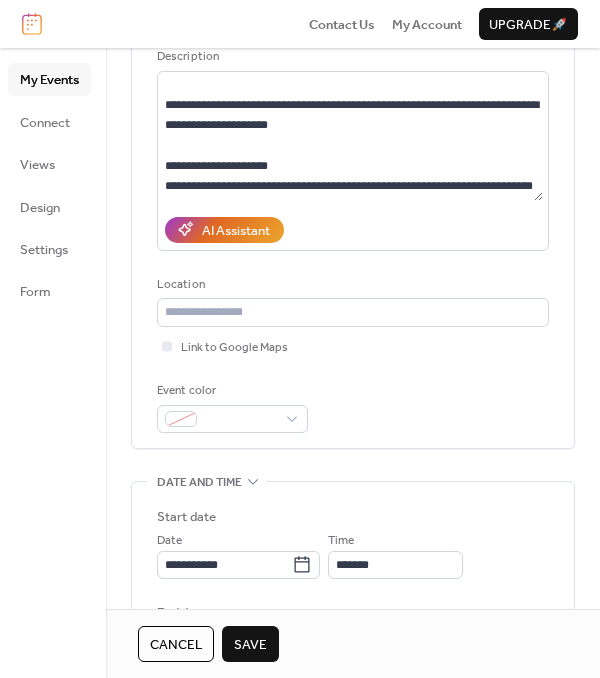 click on "Save" at bounding box center [250, 645] 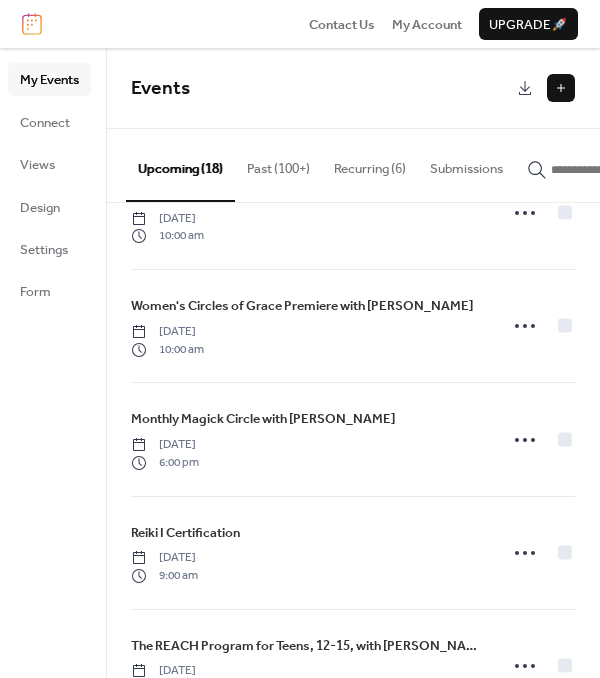 scroll, scrollTop: 408, scrollLeft: 0, axis: vertical 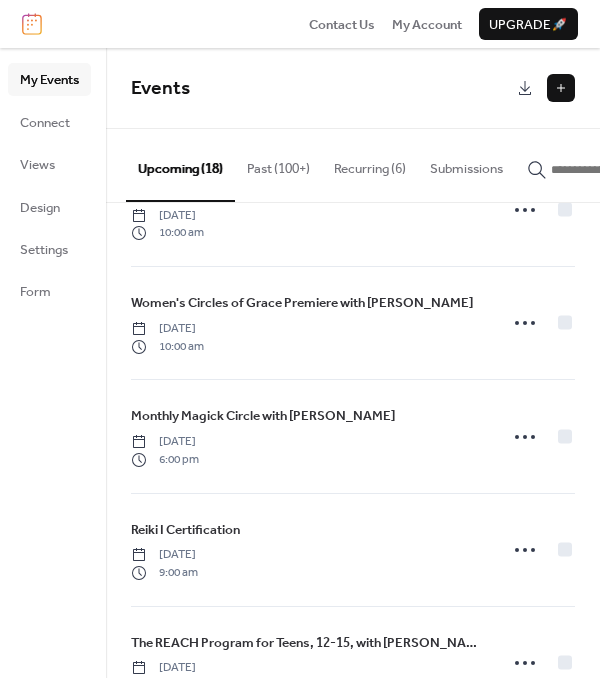 click at bounding box center [561, 88] 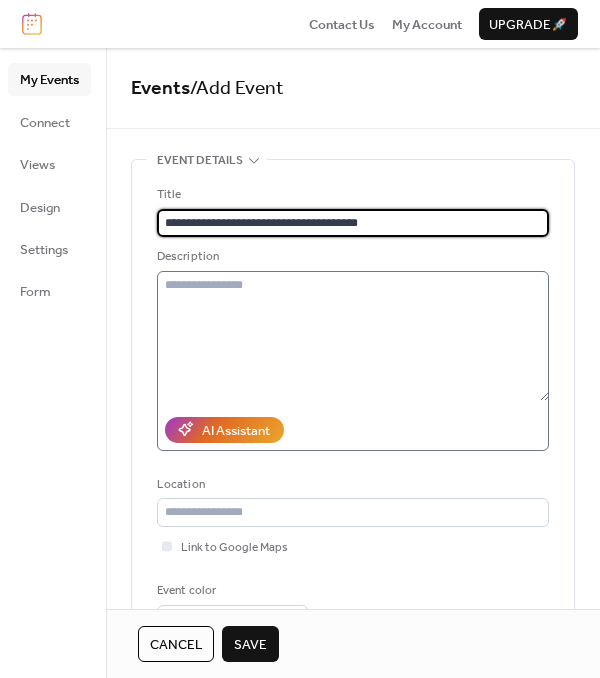 type on "**********" 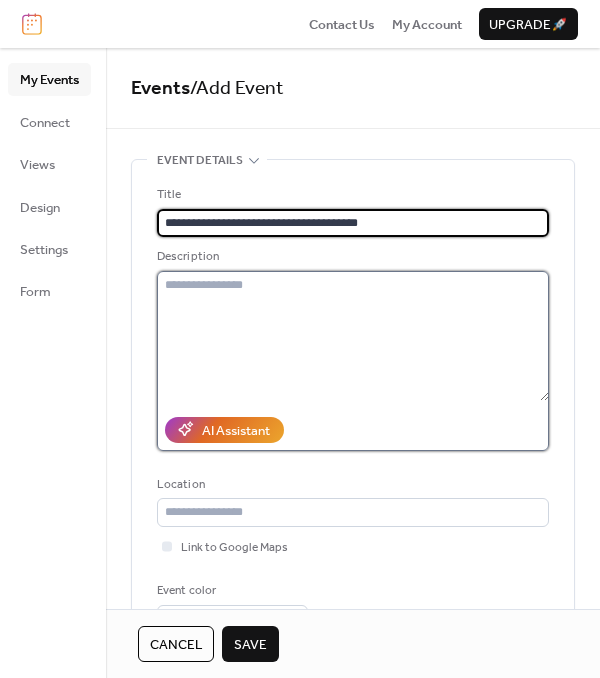click at bounding box center [353, 336] 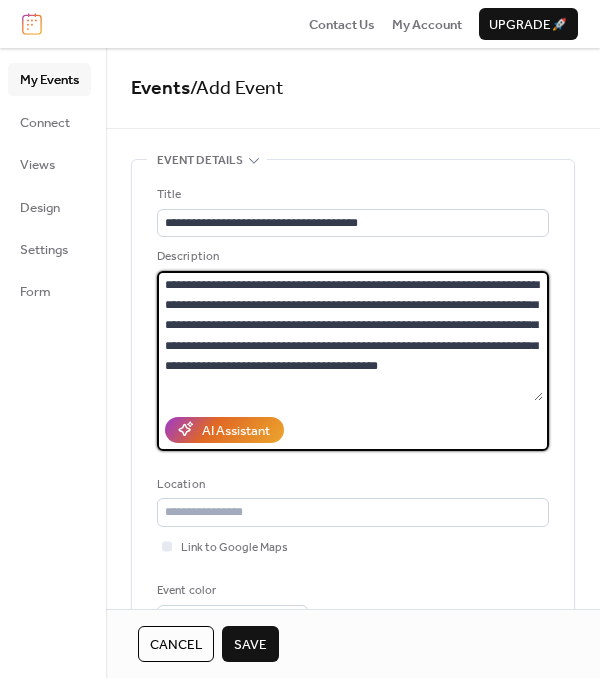 click on "**********" at bounding box center [350, 336] 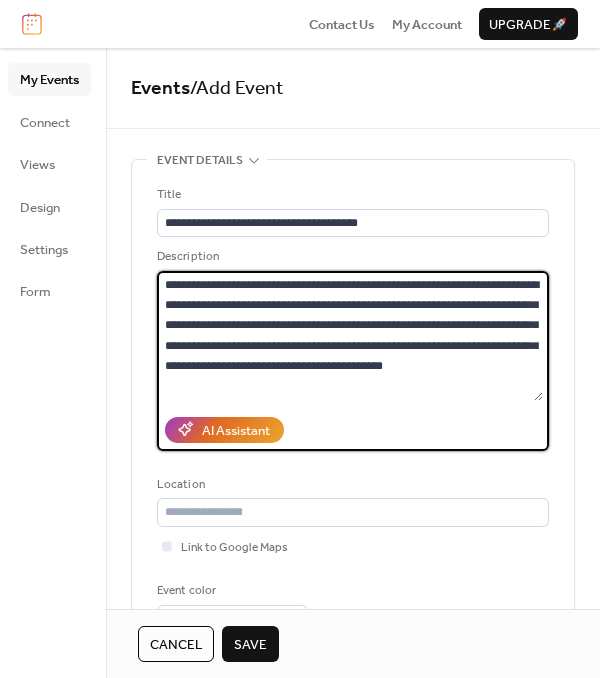 click on "**********" at bounding box center [350, 336] 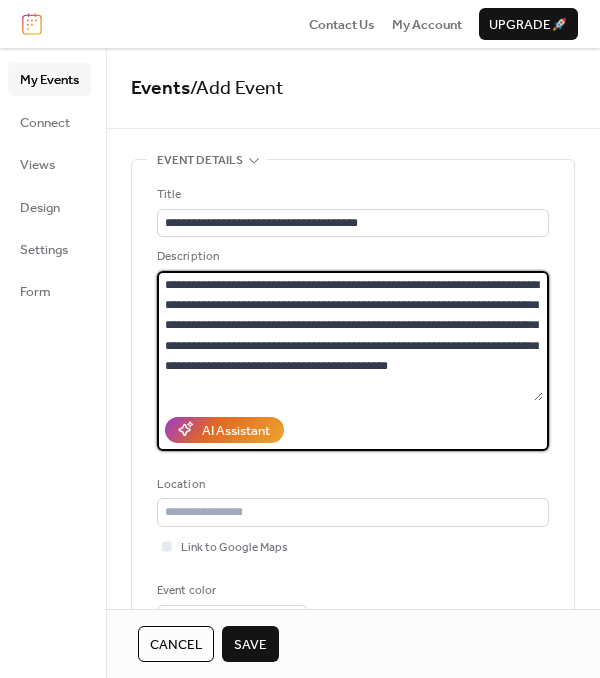 click on "**********" at bounding box center [350, 336] 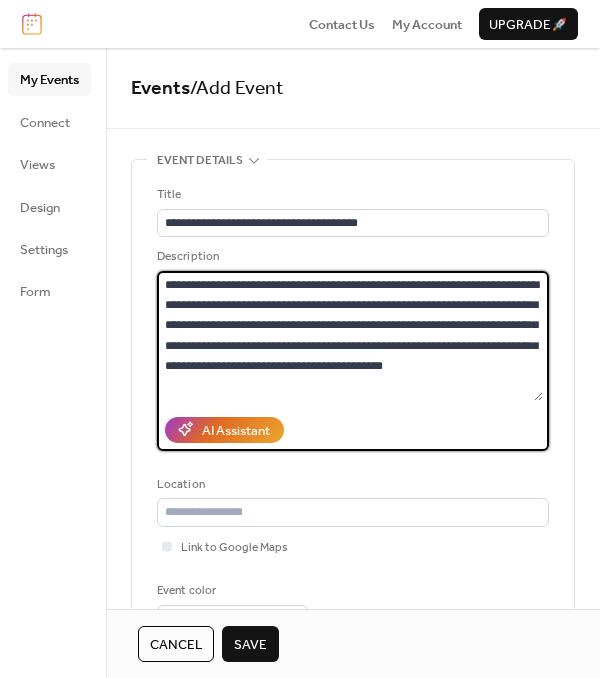 click on "**********" at bounding box center [350, 336] 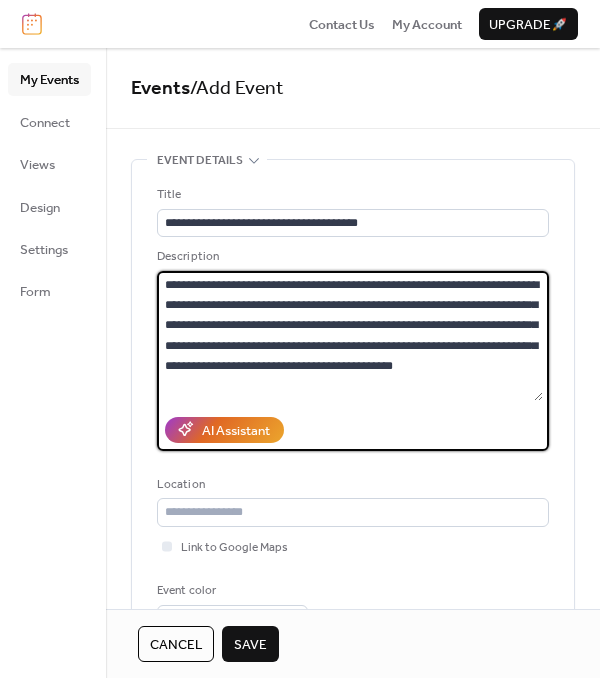 scroll, scrollTop: 16, scrollLeft: 0, axis: vertical 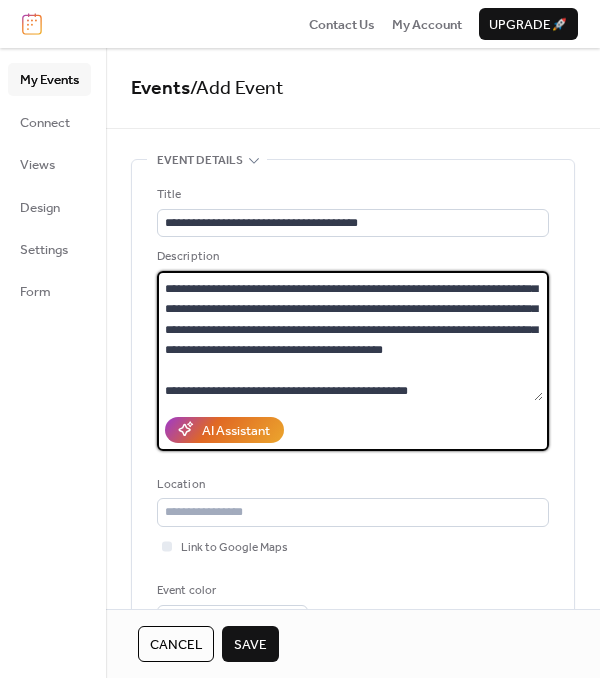 click on "**********" at bounding box center (350, 336) 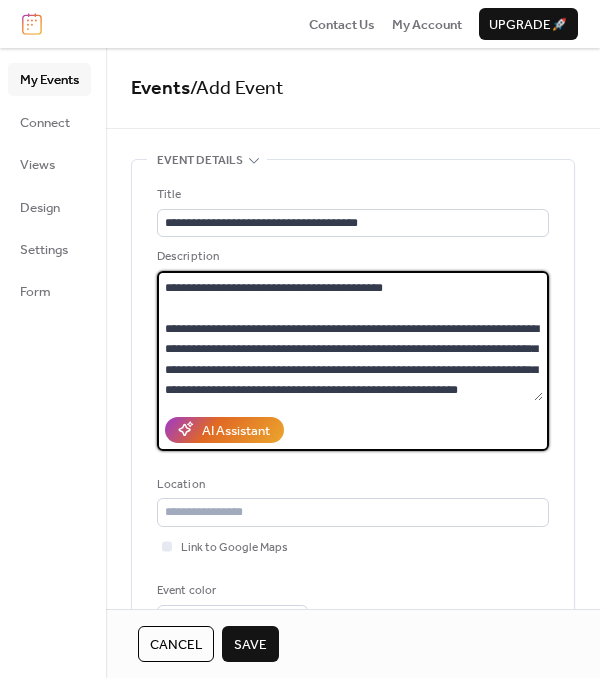 scroll, scrollTop: 98, scrollLeft: 0, axis: vertical 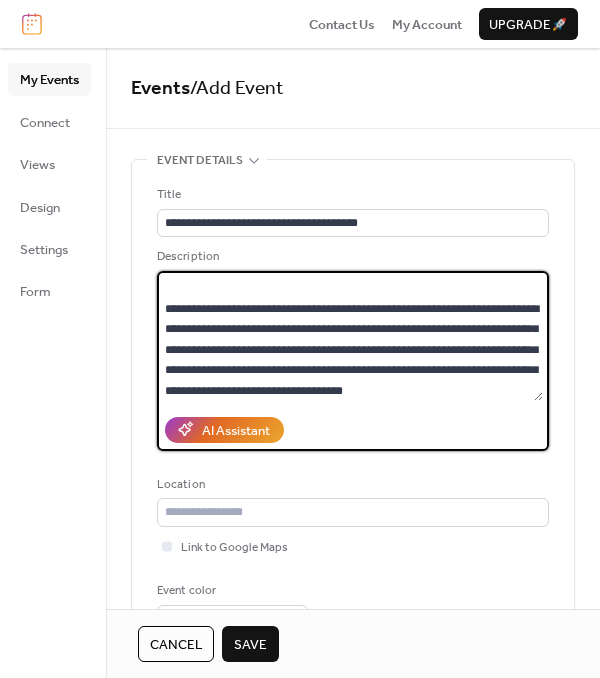 click on "**********" at bounding box center (350, 336) 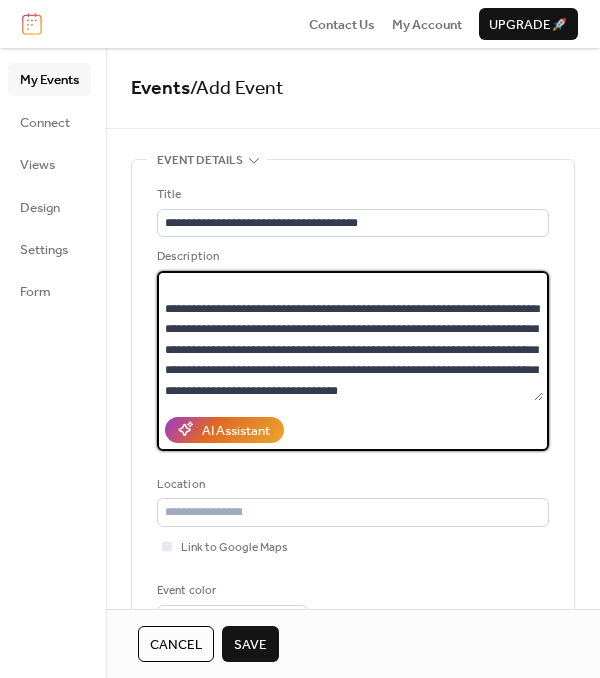 click on "**********" at bounding box center [350, 336] 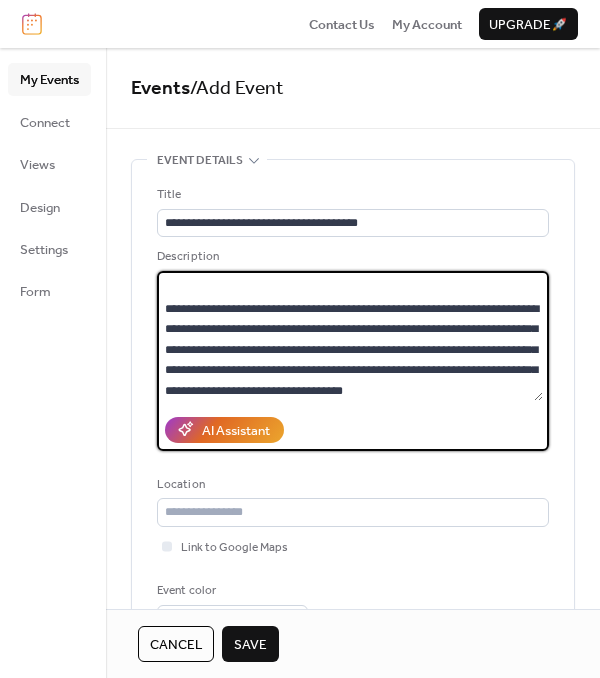 click on "**********" at bounding box center [350, 336] 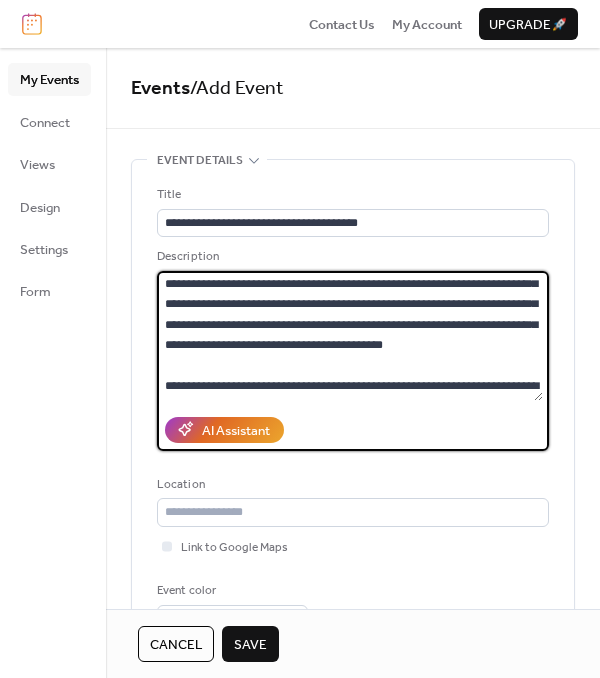 scroll, scrollTop: 0, scrollLeft: 0, axis: both 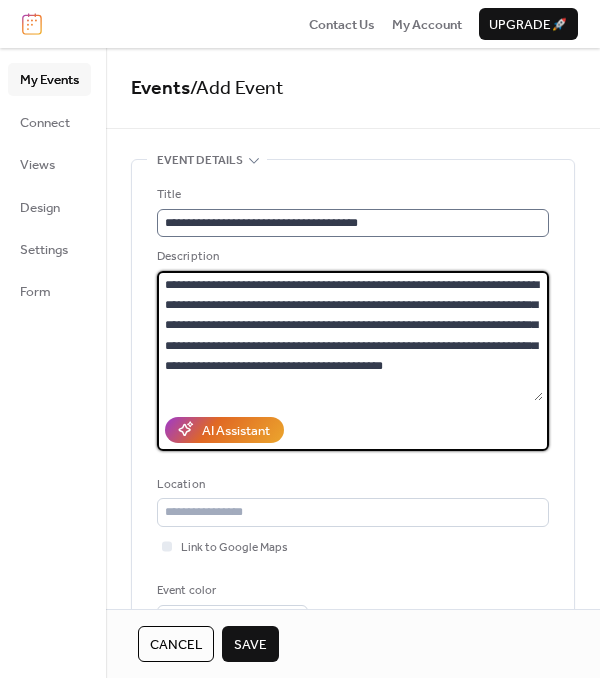 type on "**********" 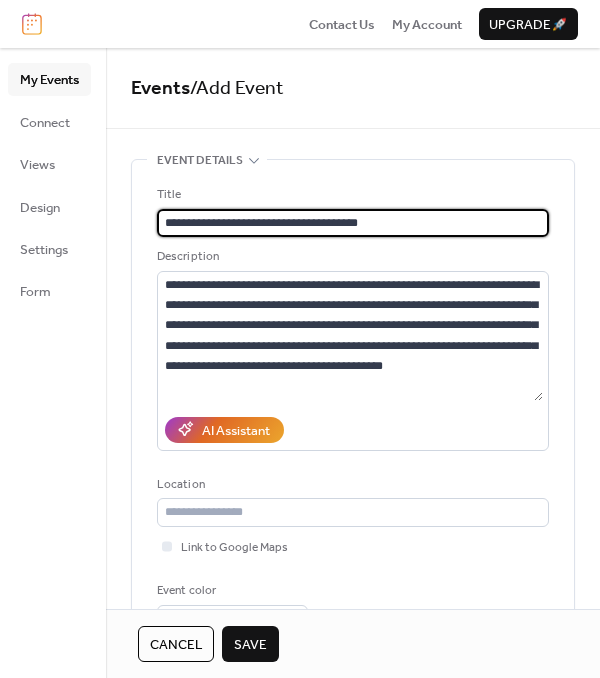 click on "**********" at bounding box center [353, 223] 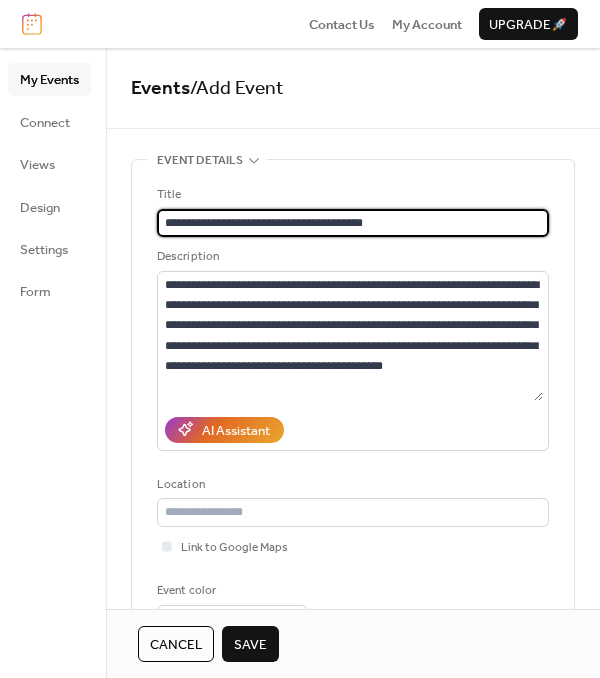 click on "**********" at bounding box center [353, 223] 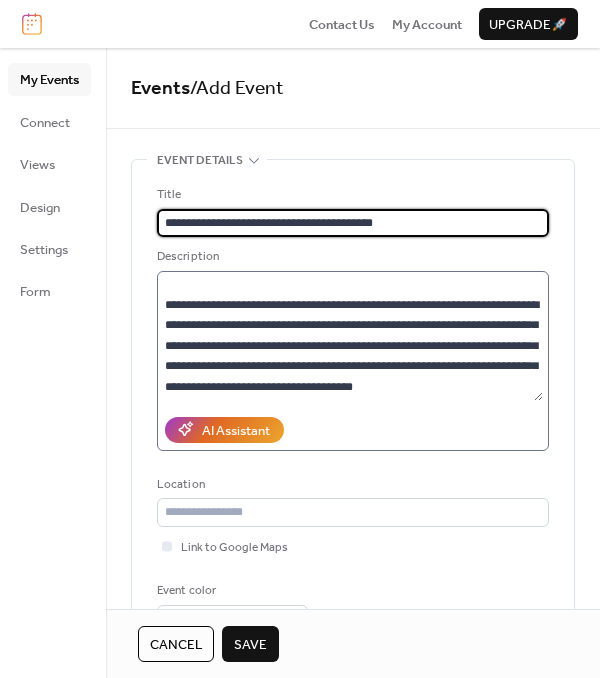 scroll, scrollTop: 142, scrollLeft: 0, axis: vertical 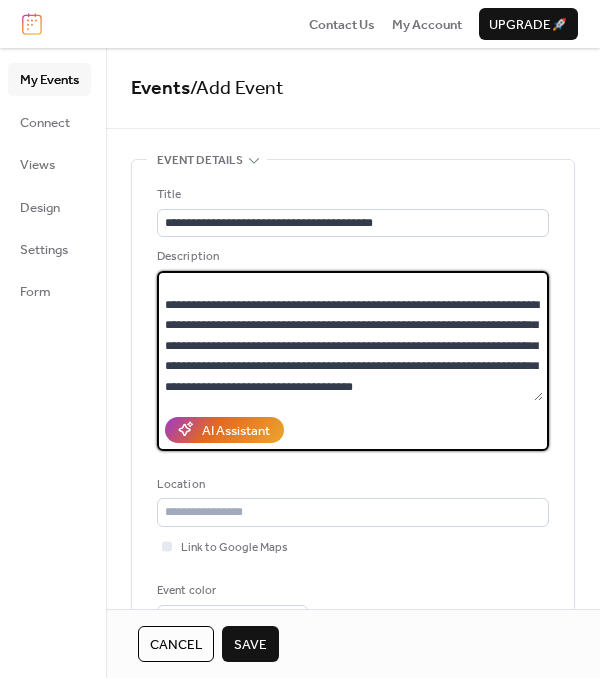 click on "**********" at bounding box center [350, 336] 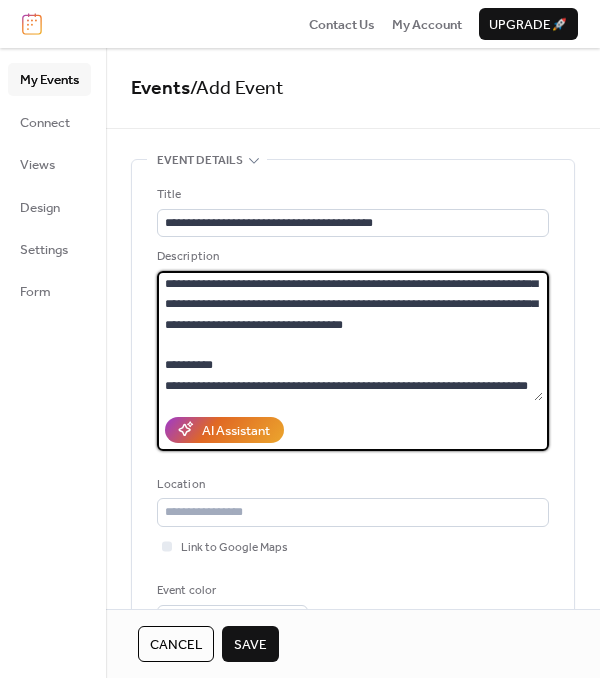 scroll, scrollTop: 204, scrollLeft: 0, axis: vertical 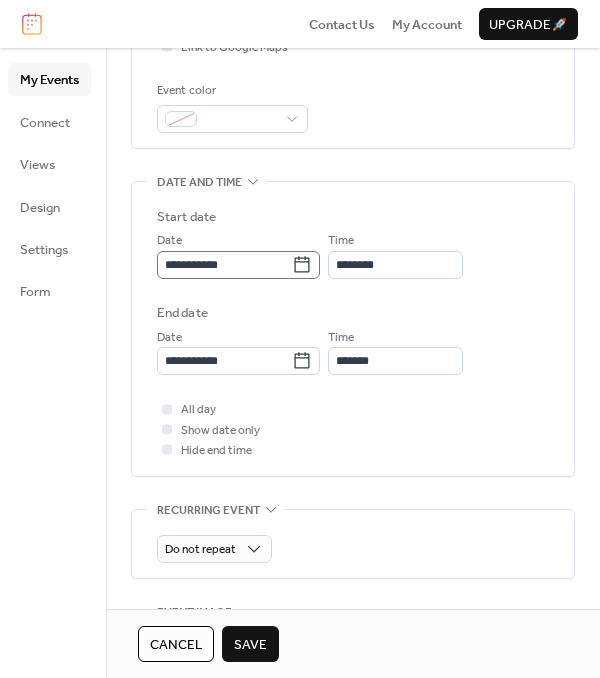 type on "**********" 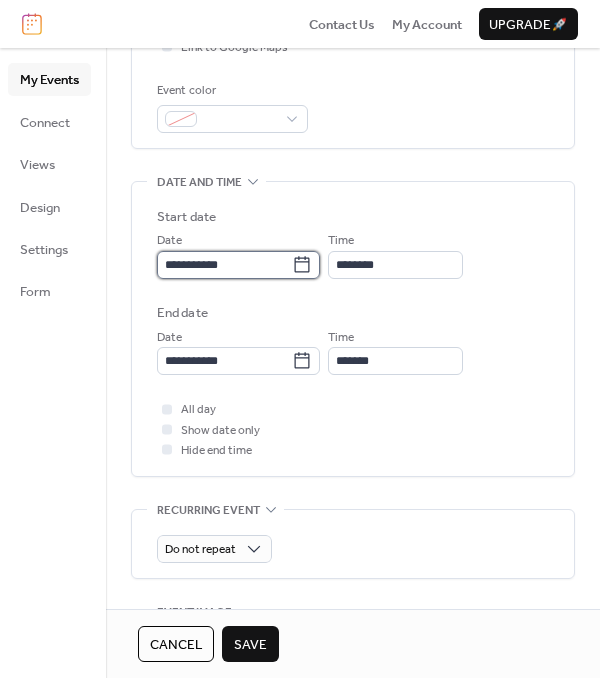 click on "**********" at bounding box center [224, 265] 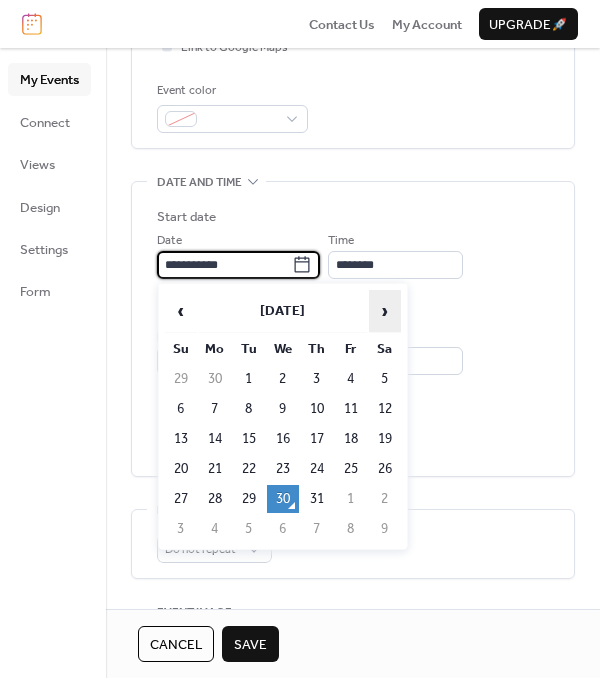 click on "›" at bounding box center [385, 311] 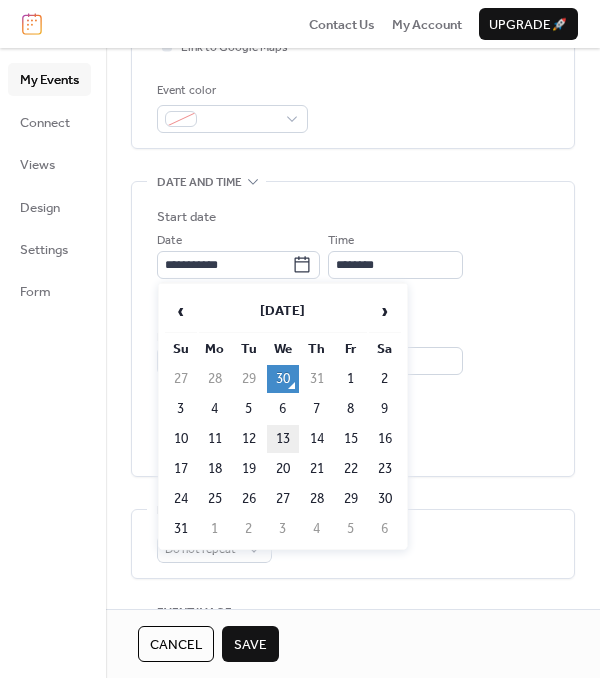 click on "13" at bounding box center (283, 439) 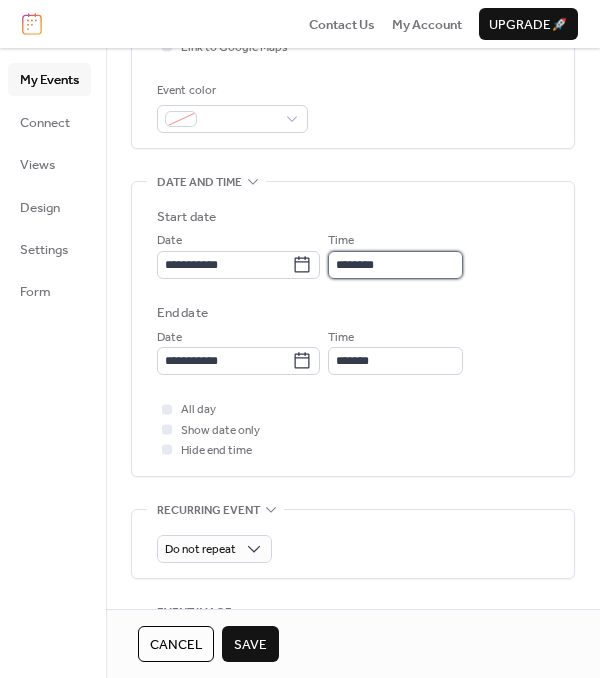click on "********" at bounding box center (395, 265) 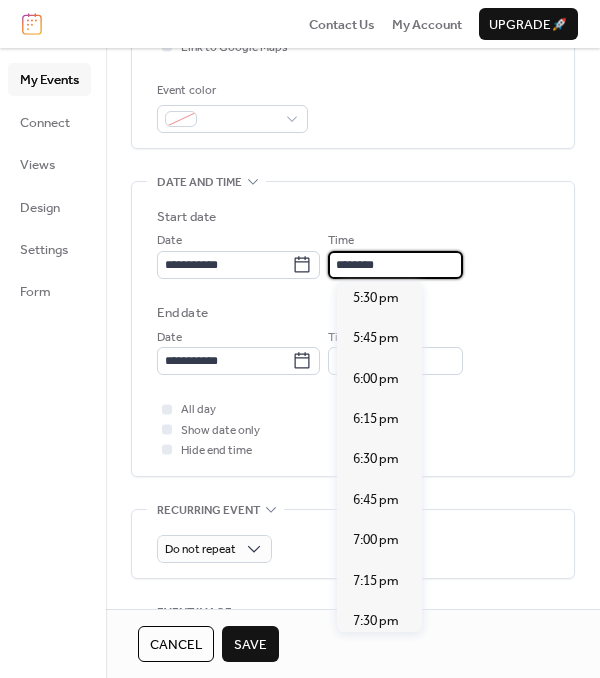 scroll, scrollTop: 2839, scrollLeft: 0, axis: vertical 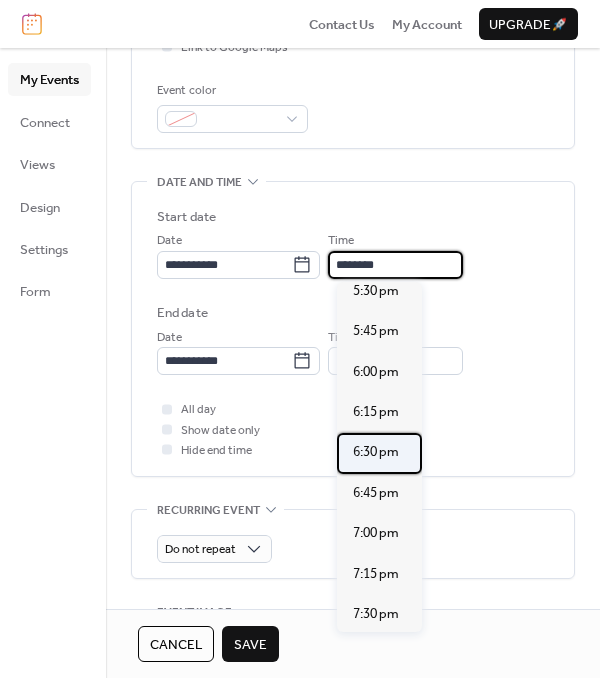 click on "6:30 pm" at bounding box center [376, 452] 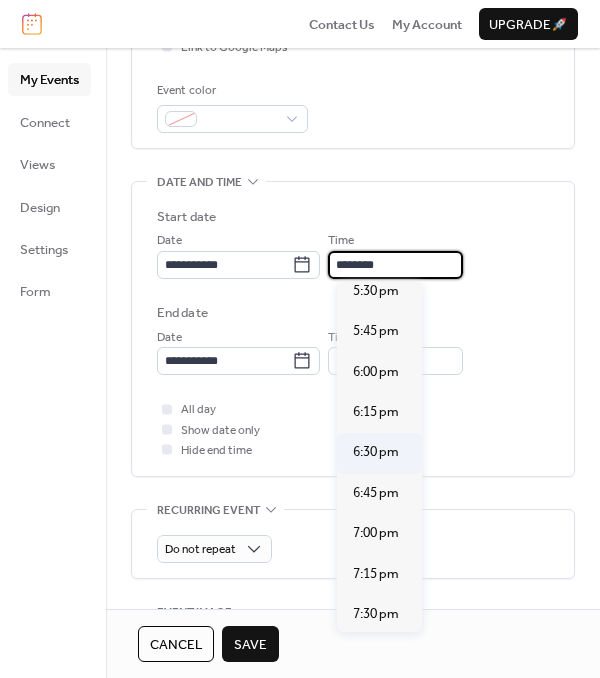 type on "*******" 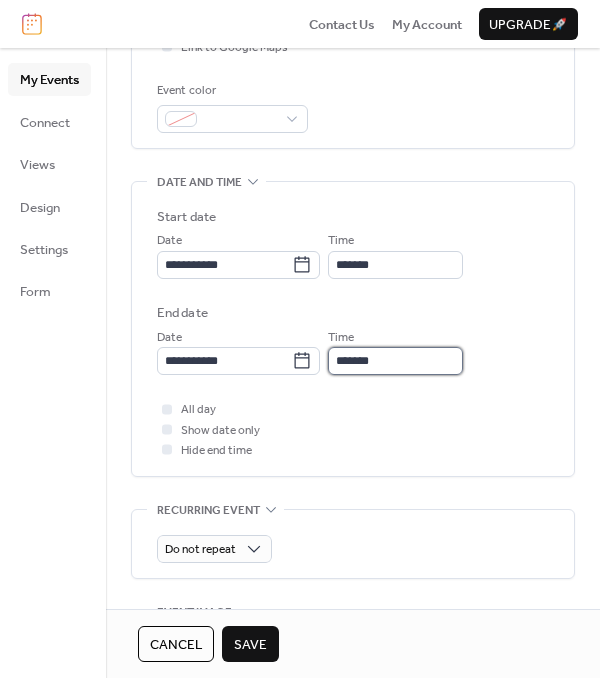 click on "*******" at bounding box center (395, 361) 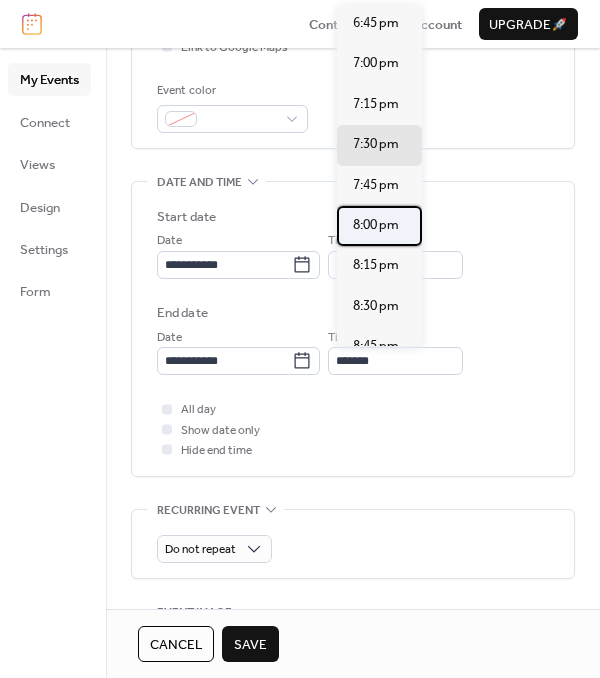 click on "8:00 pm" at bounding box center [376, 225] 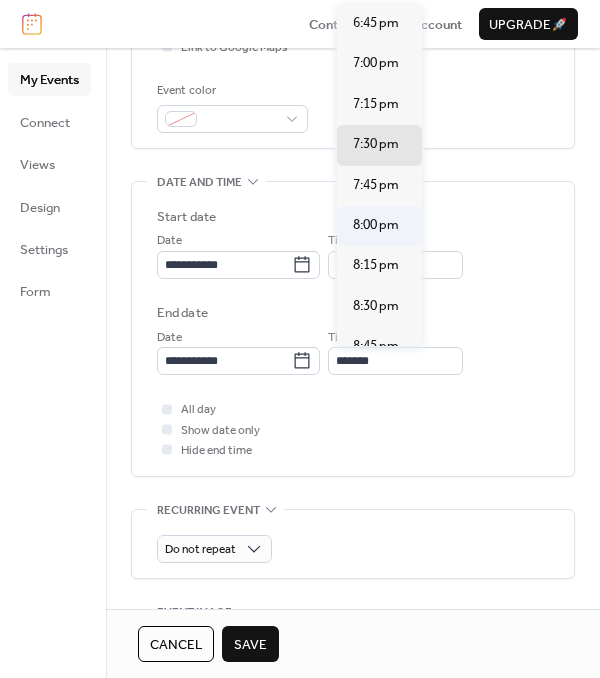 type on "*******" 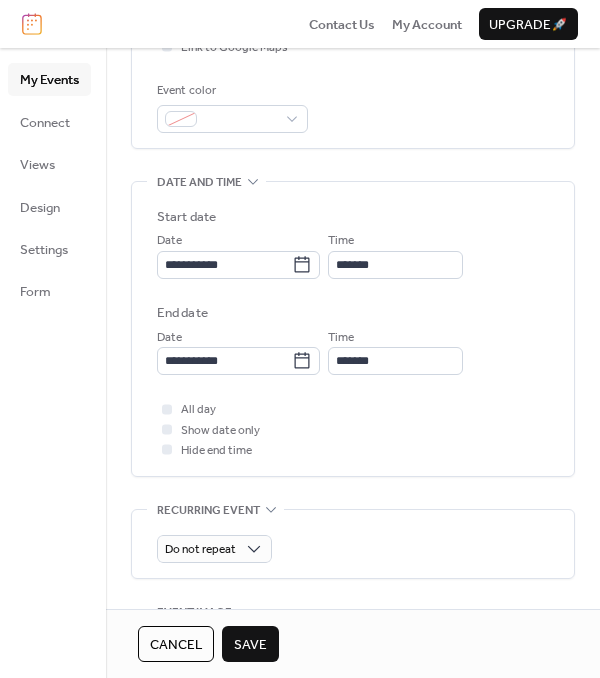 click on "Save" at bounding box center (250, 645) 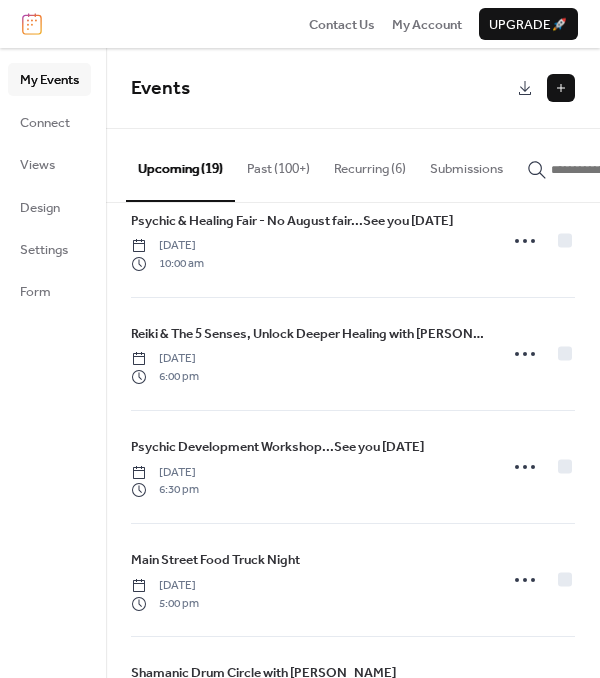scroll, scrollTop: 1100, scrollLeft: 0, axis: vertical 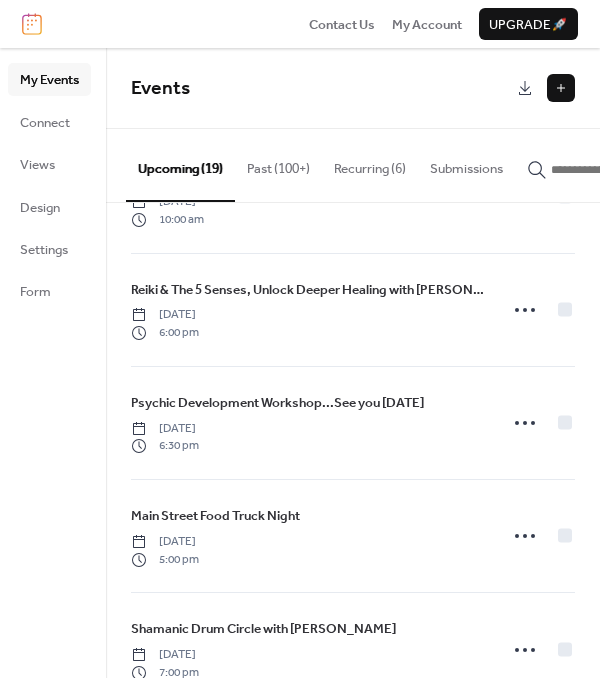 click on "Past (100+)" at bounding box center (278, 164) 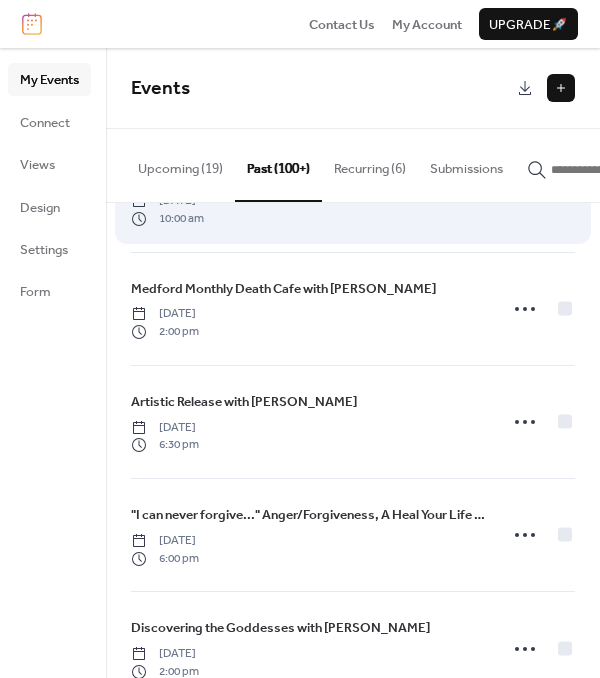 scroll, scrollTop: 0, scrollLeft: 0, axis: both 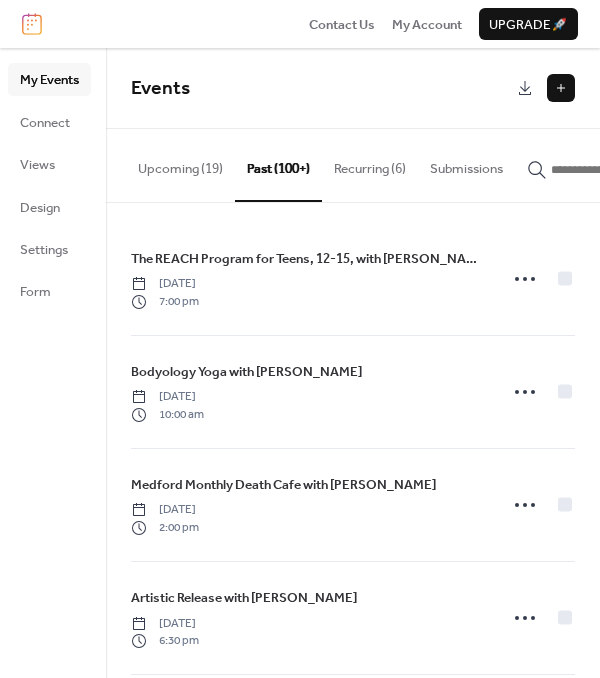 click 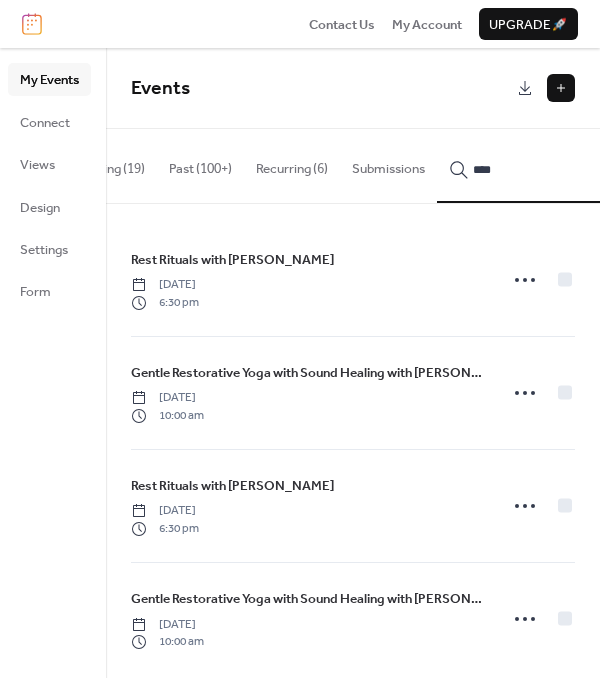 click on "****" at bounding box center (521, 165) 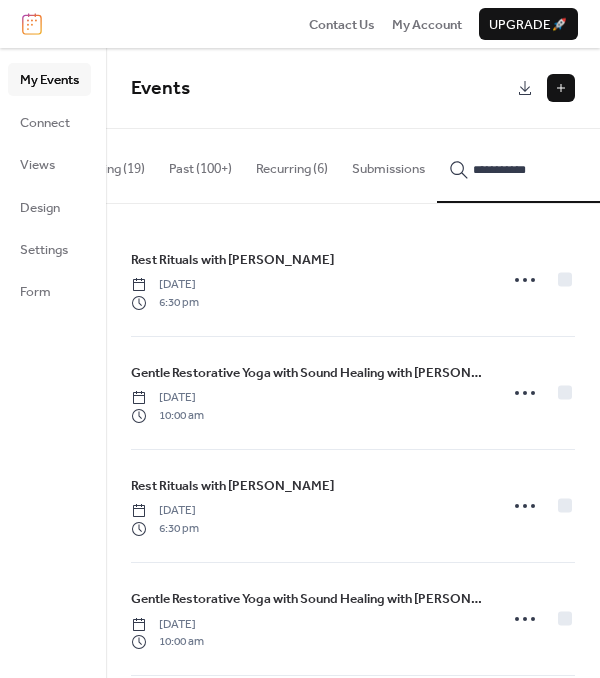 type on "**********" 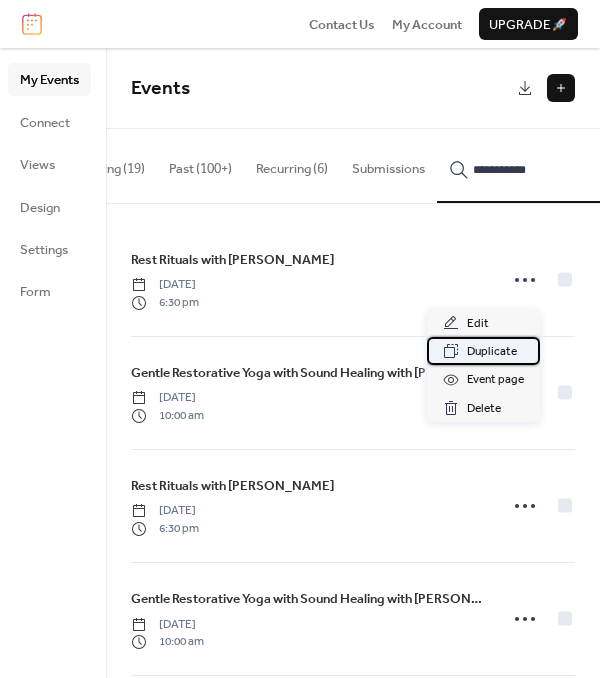 click on "Duplicate" at bounding box center (492, 352) 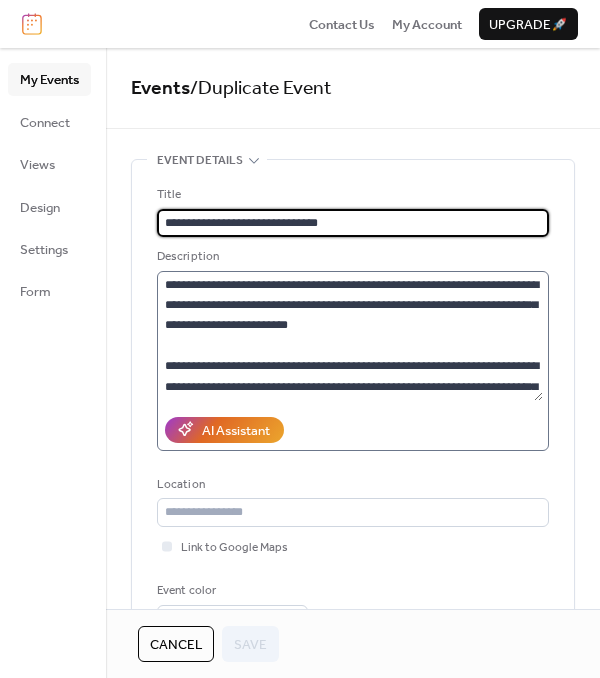 scroll, scrollTop: 0, scrollLeft: 0, axis: both 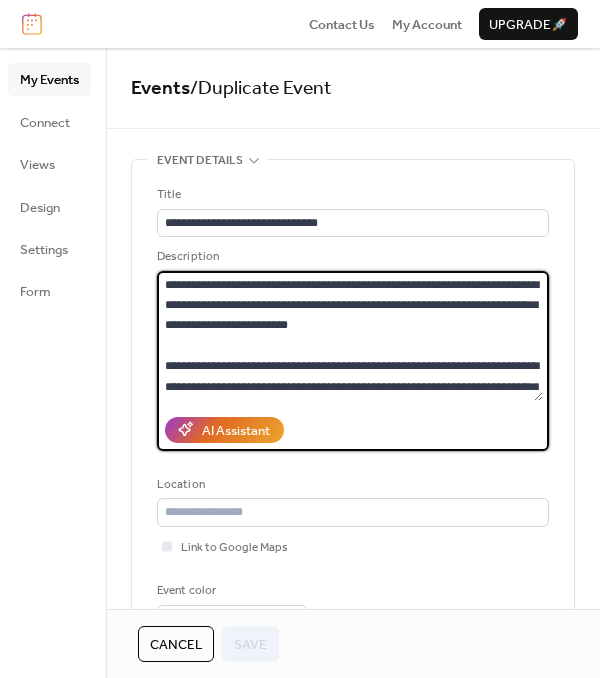 drag, startPoint x: 203, startPoint y: 362, endPoint x: 364, endPoint y: 359, distance: 161.02795 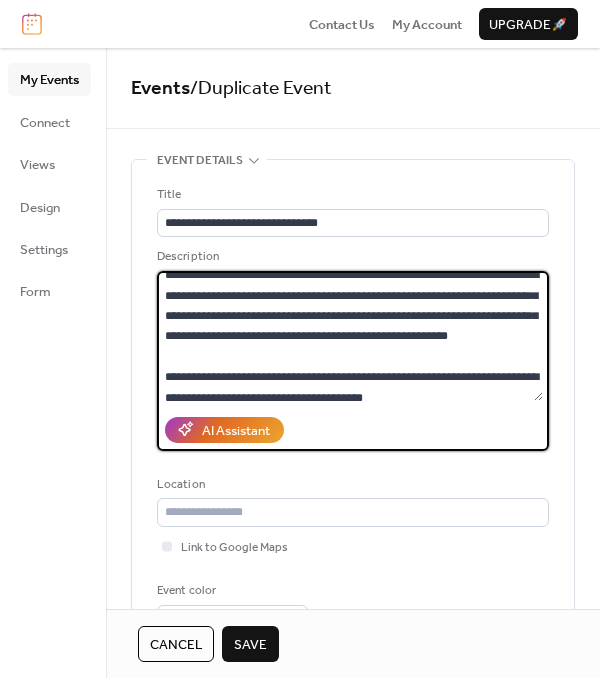 scroll, scrollTop: 0, scrollLeft: 0, axis: both 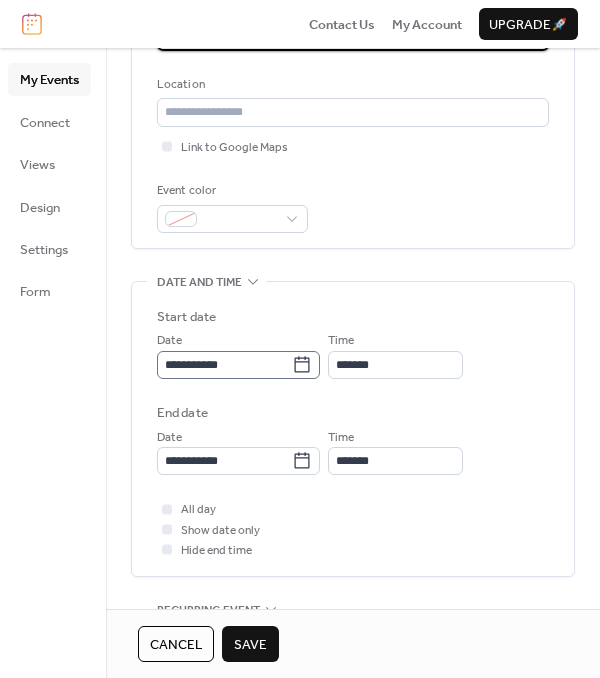 type on "**********" 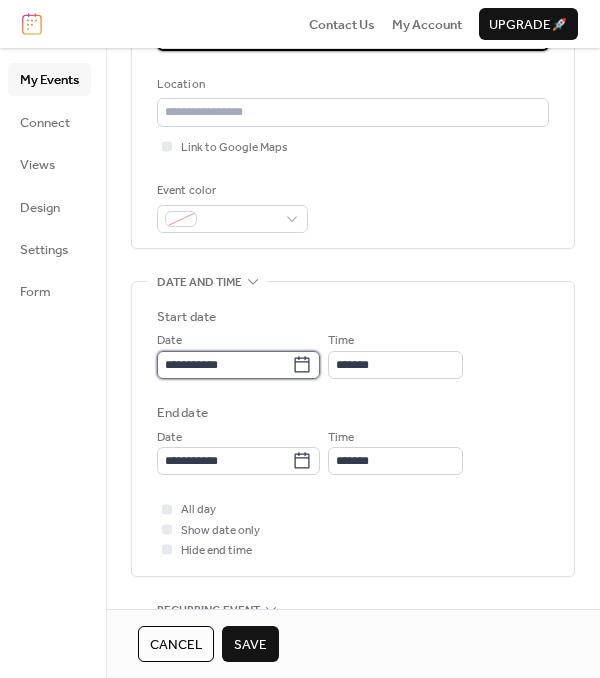 click on "**********" at bounding box center [224, 365] 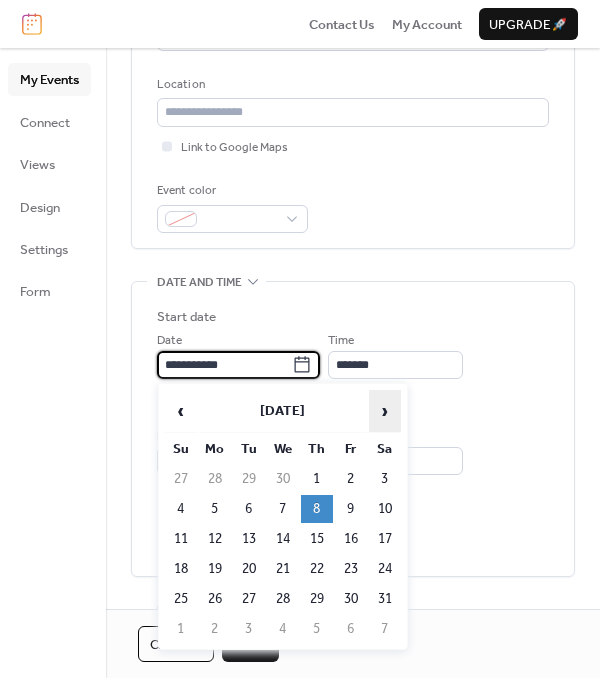 click on "›" at bounding box center [385, 411] 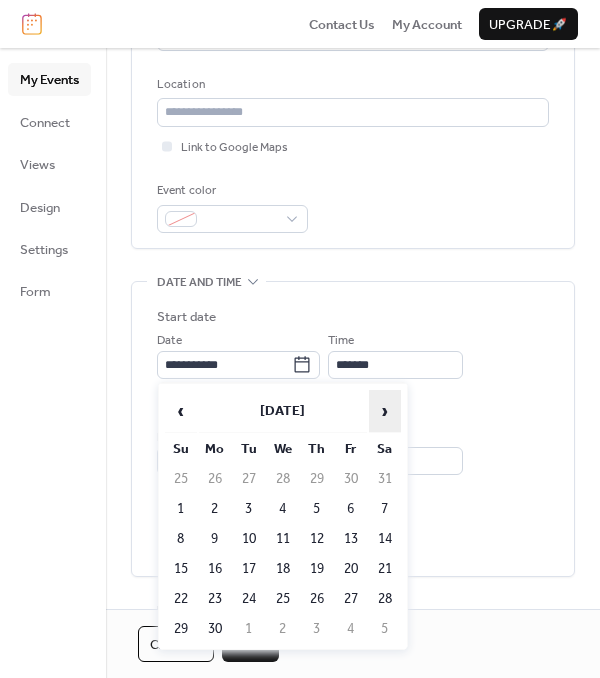 click on "›" at bounding box center [385, 411] 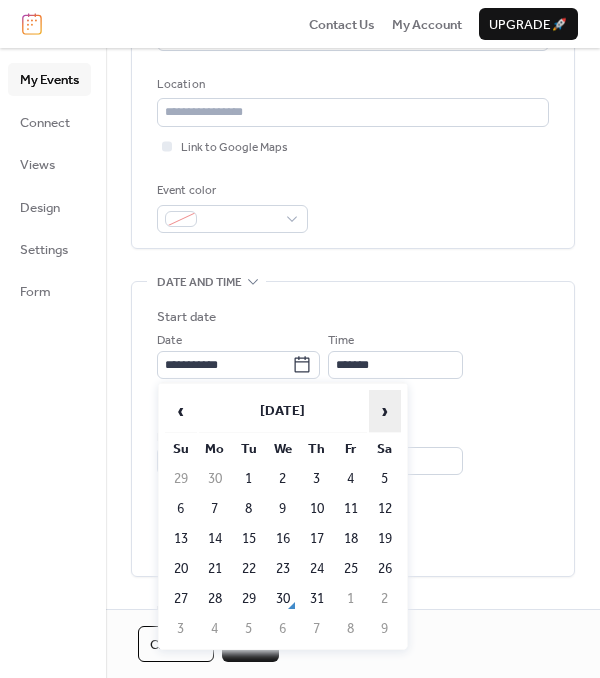 click on "›" at bounding box center (385, 411) 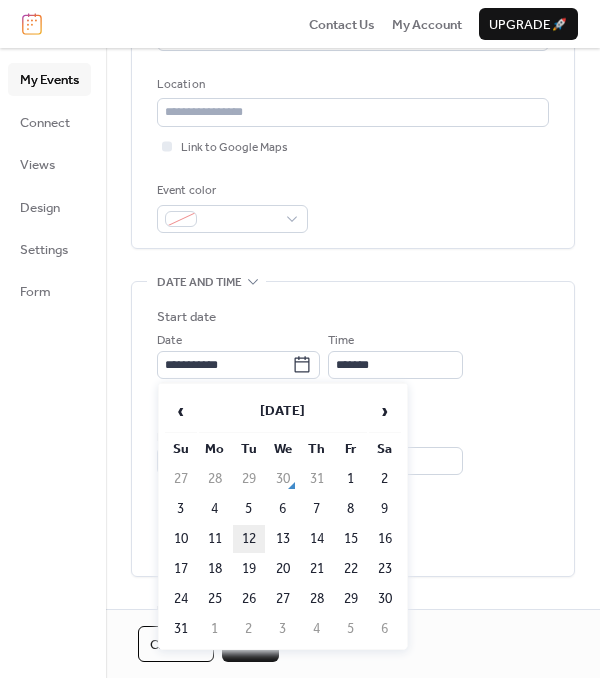 click on "12" at bounding box center (249, 539) 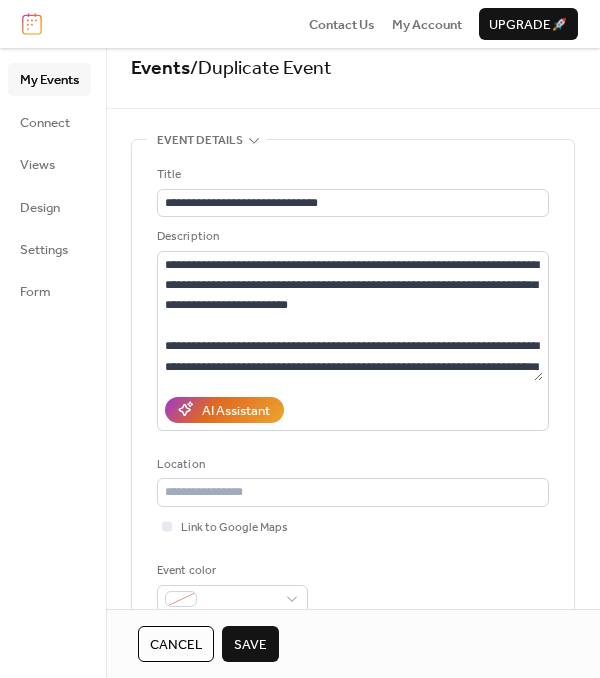 scroll, scrollTop: 0, scrollLeft: 0, axis: both 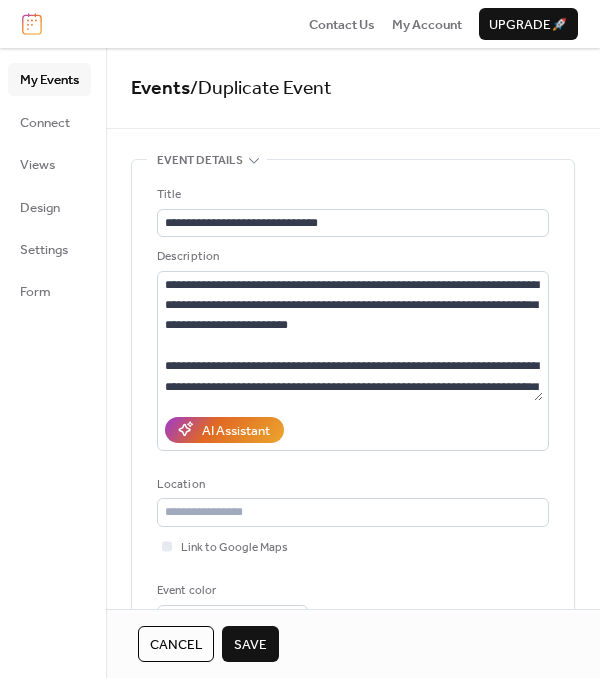 click on "Save" at bounding box center (250, 645) 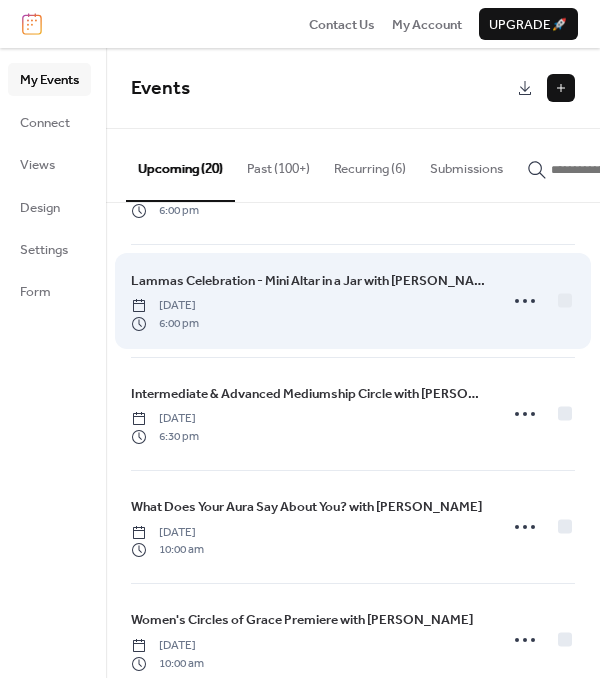 scroll, scrollTop: 0, scrollLeft: 0, axis: both 